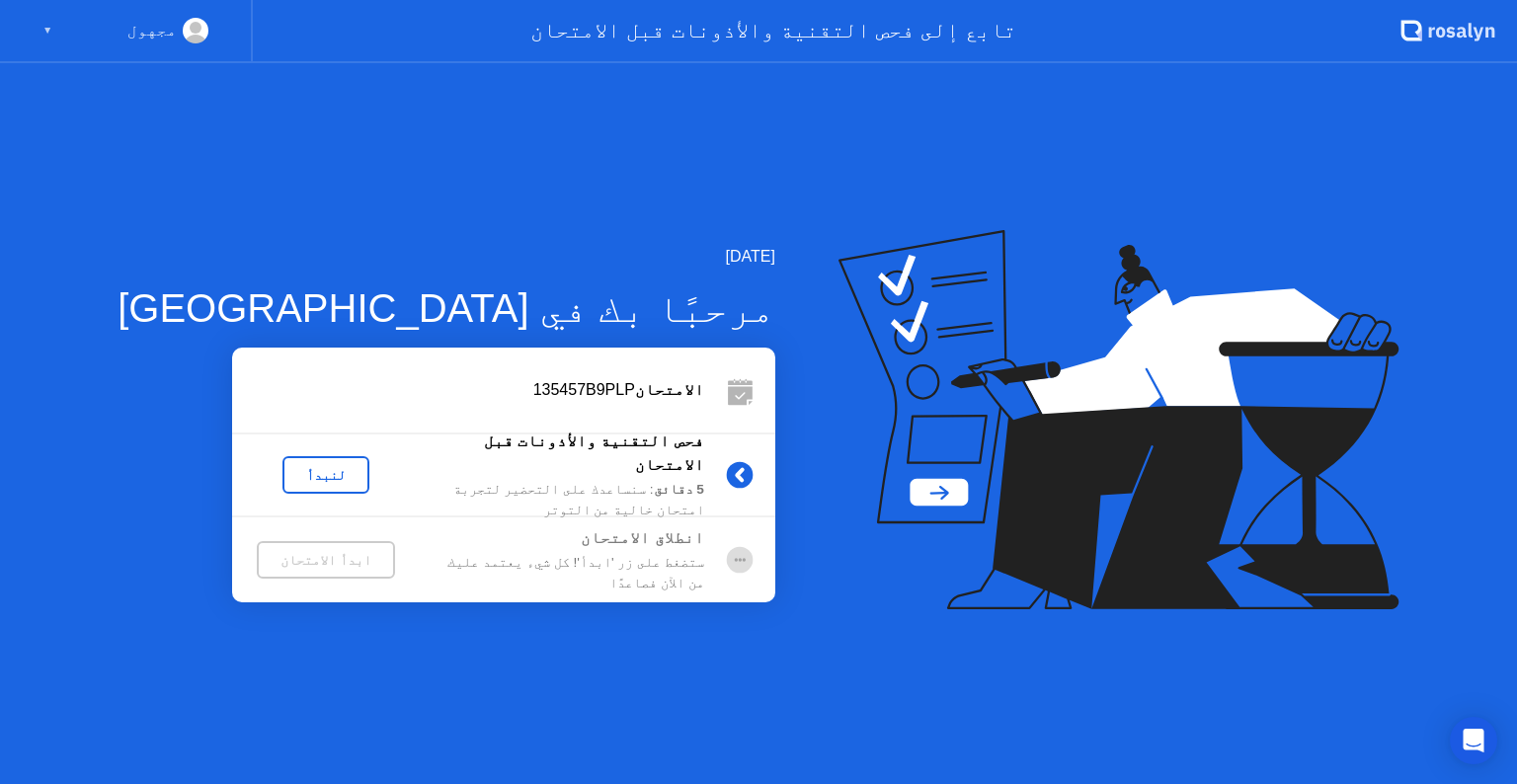 click on "لنبدأ" 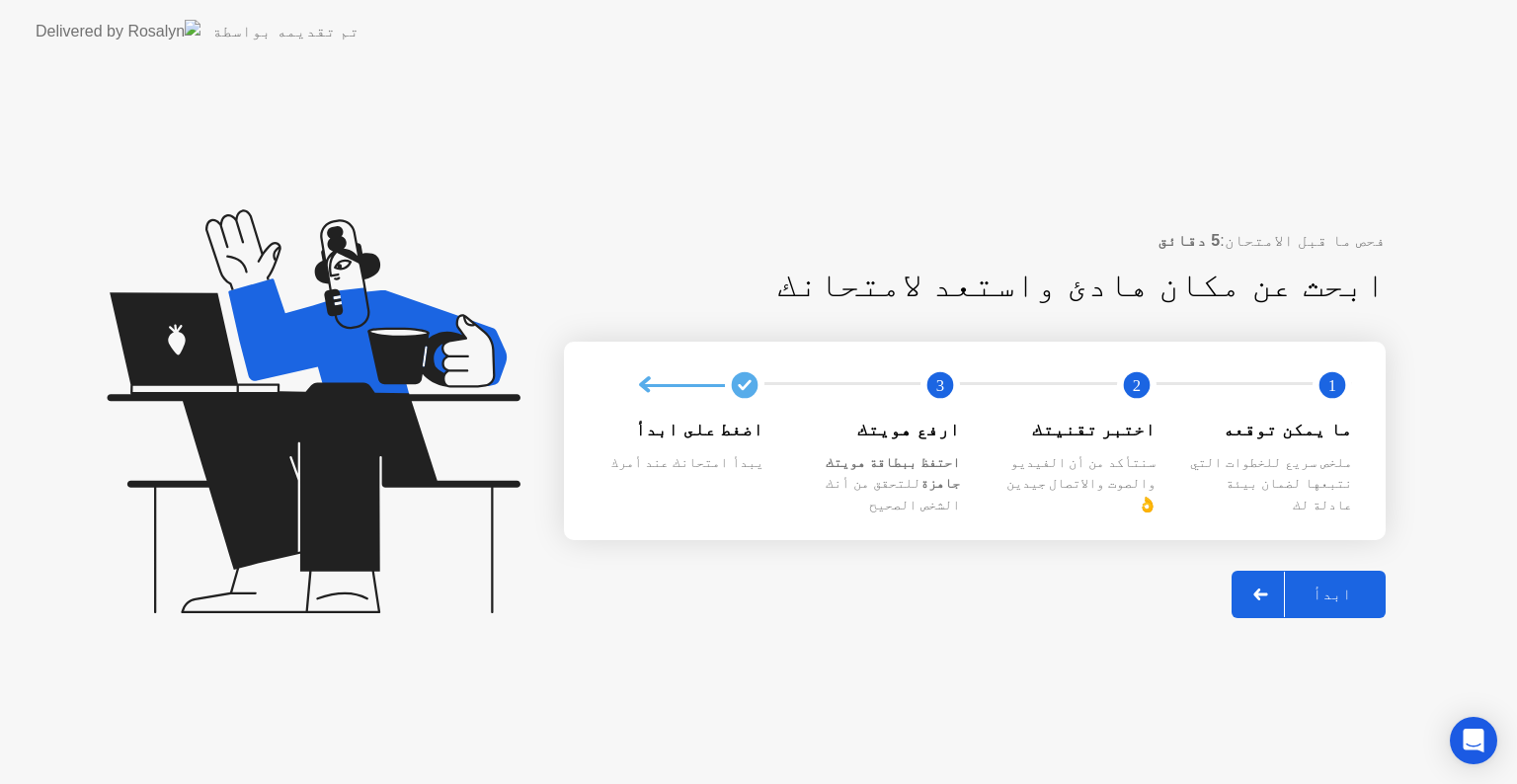 click on "ابدأ" 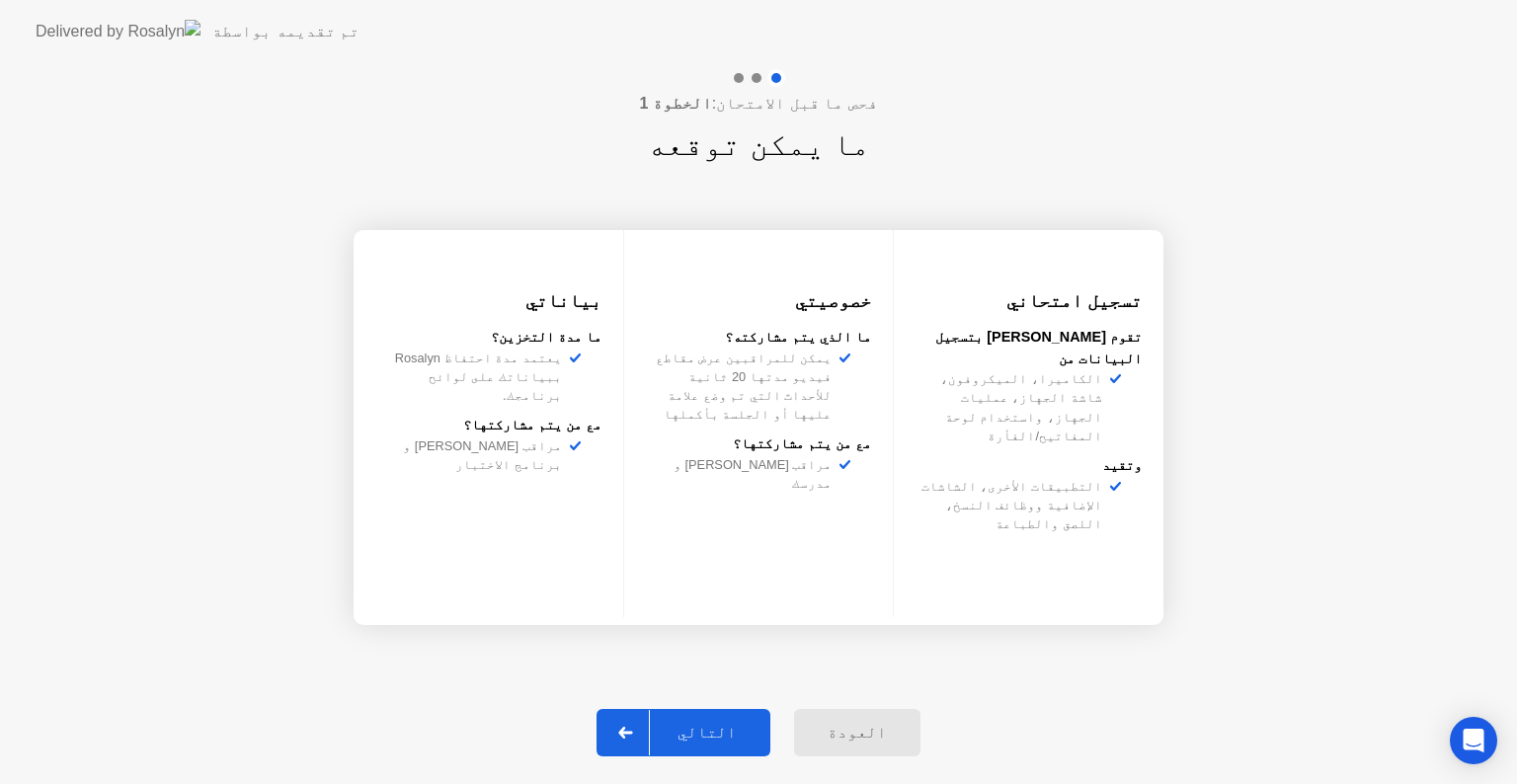 click on "التالي" 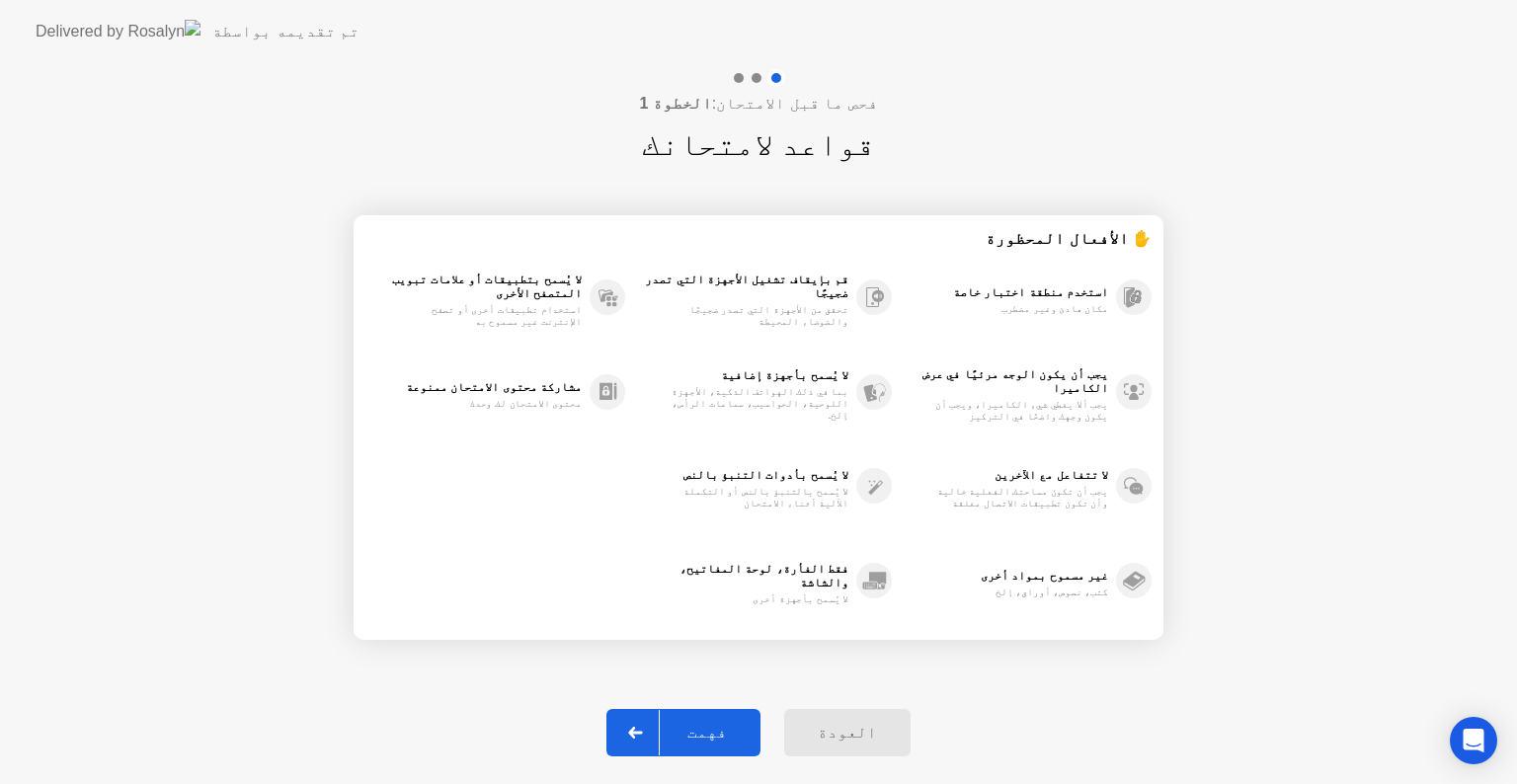 click on "فهمت" 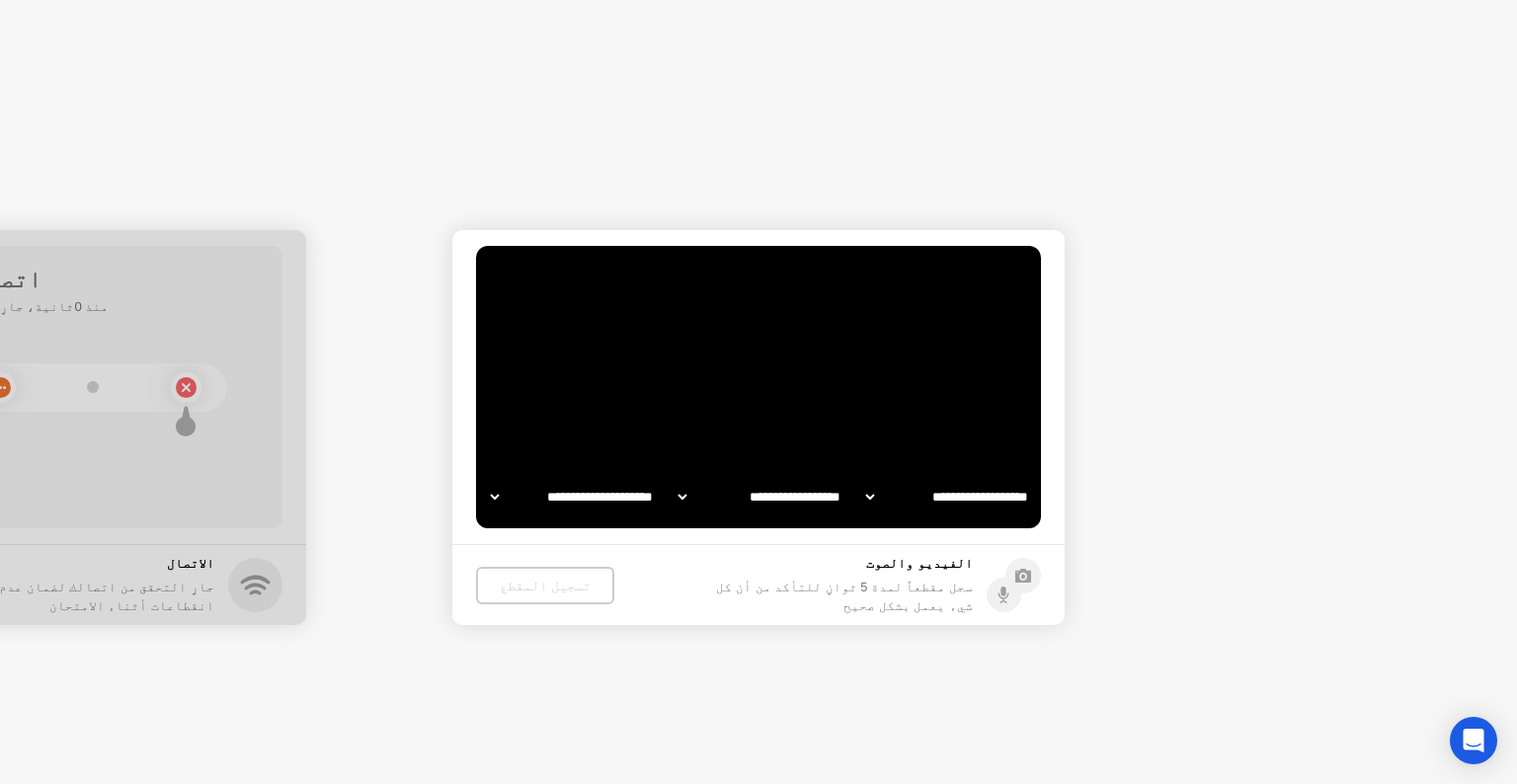 select on "**********" 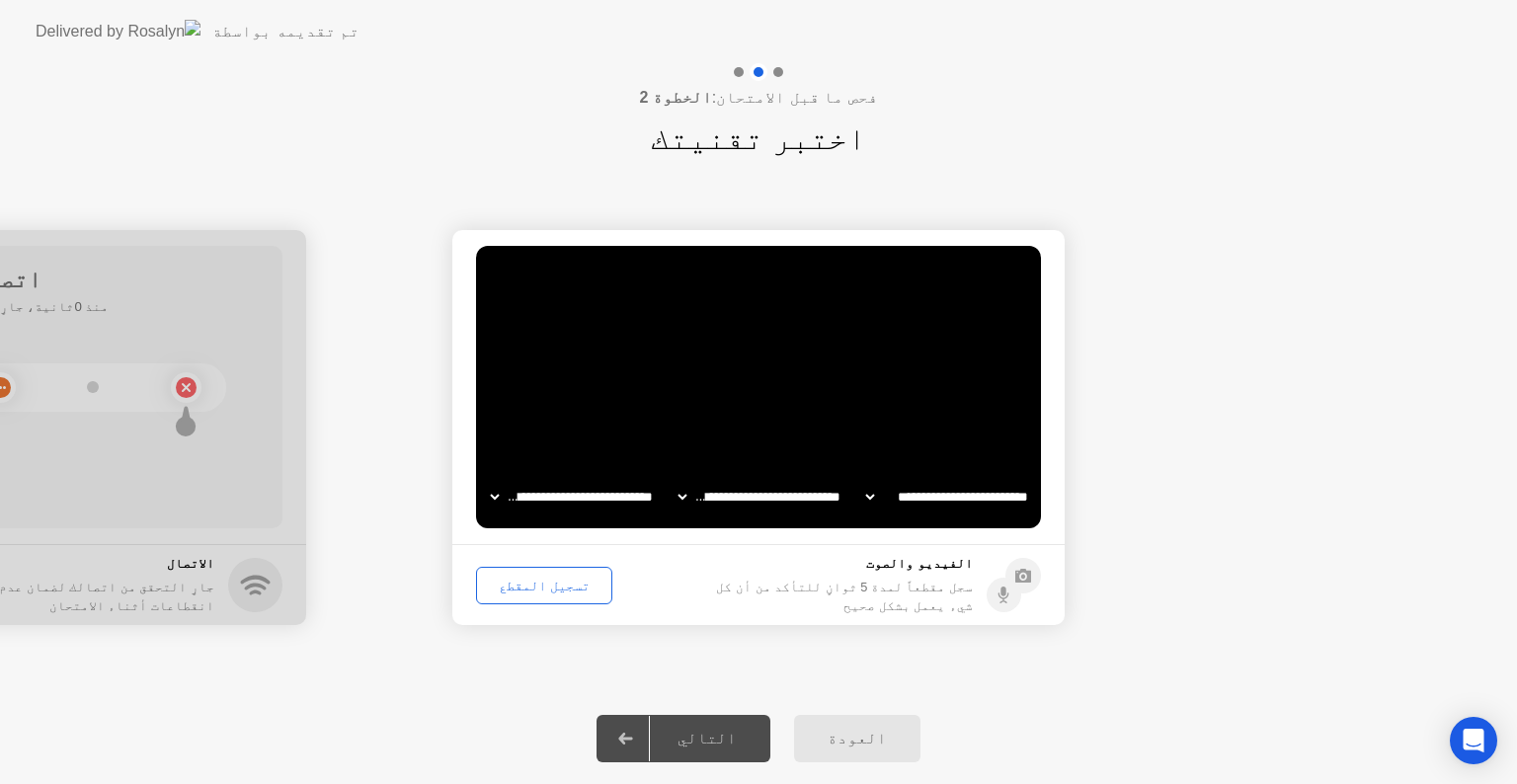 click on "تسجيل المقطع" 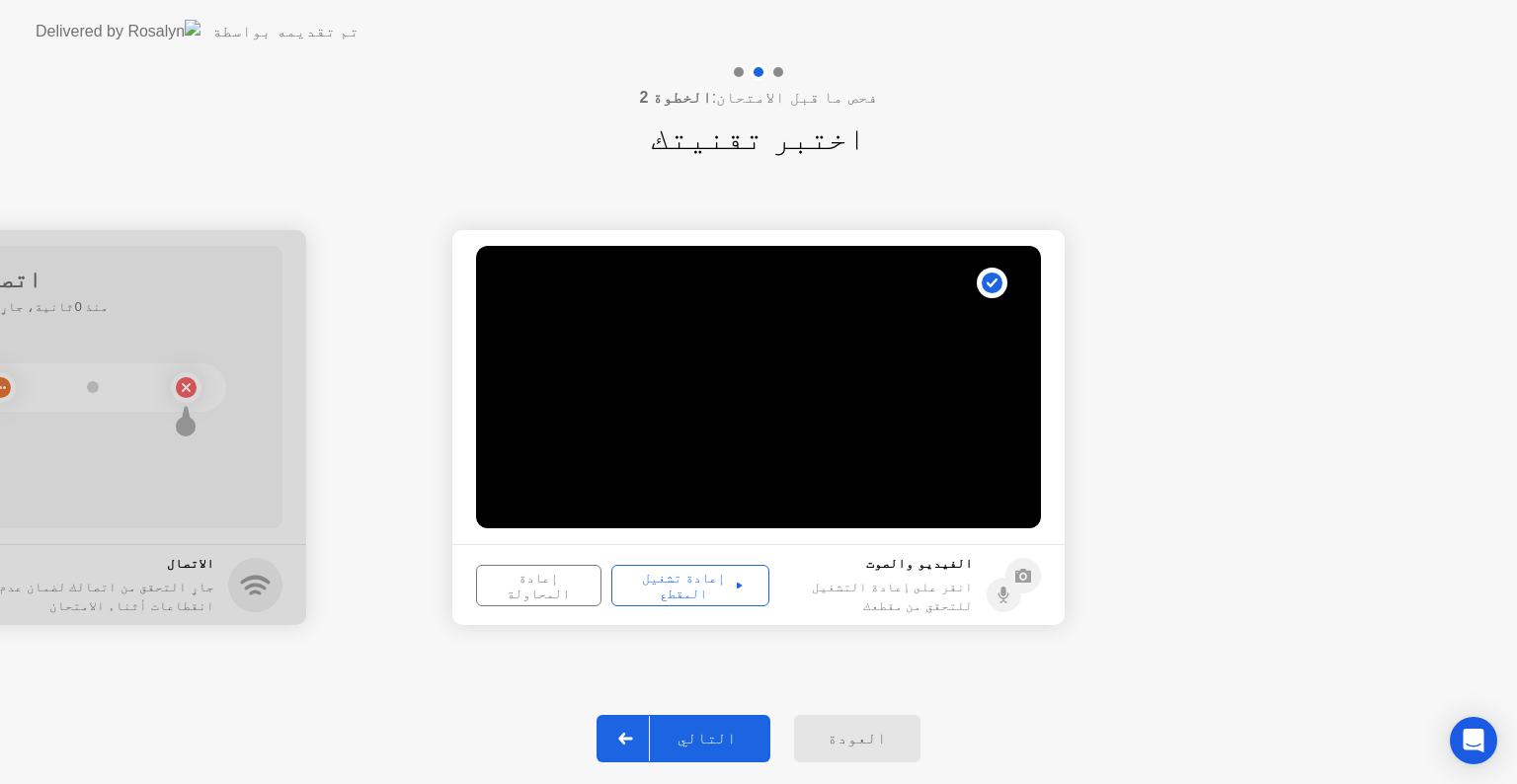 click on "إعادة تشغيل المقطع" 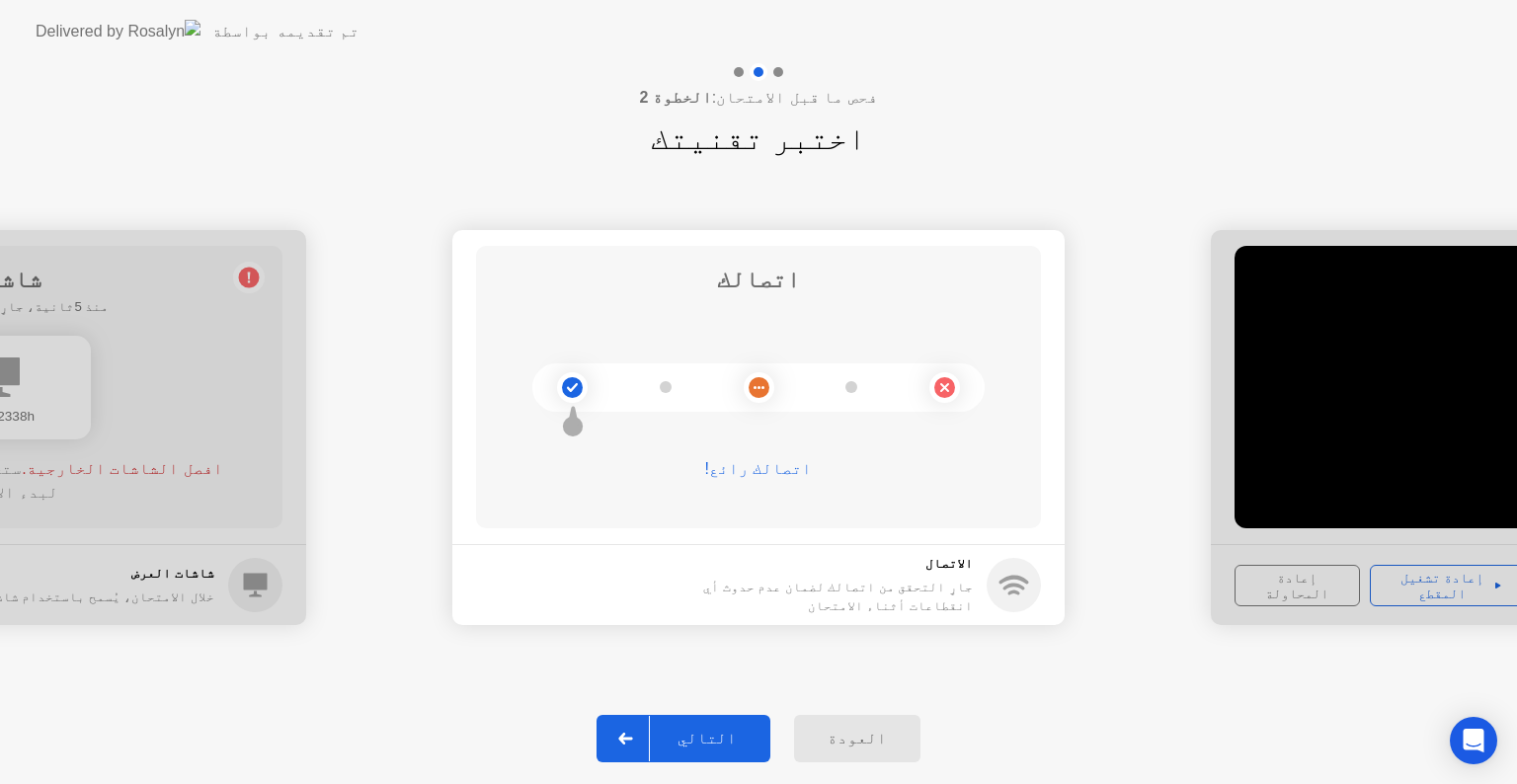 click on "التالي" 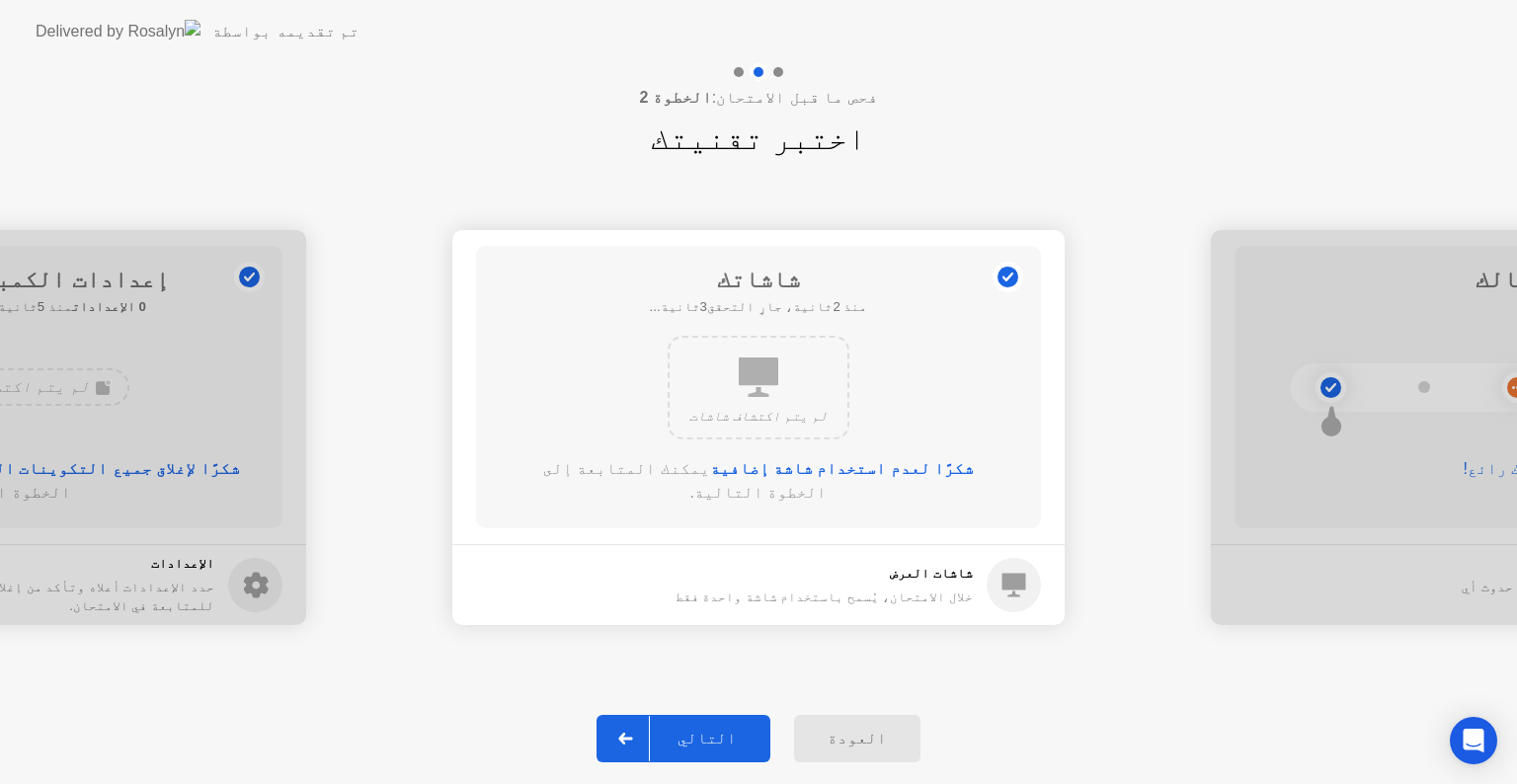 click on "التالي" 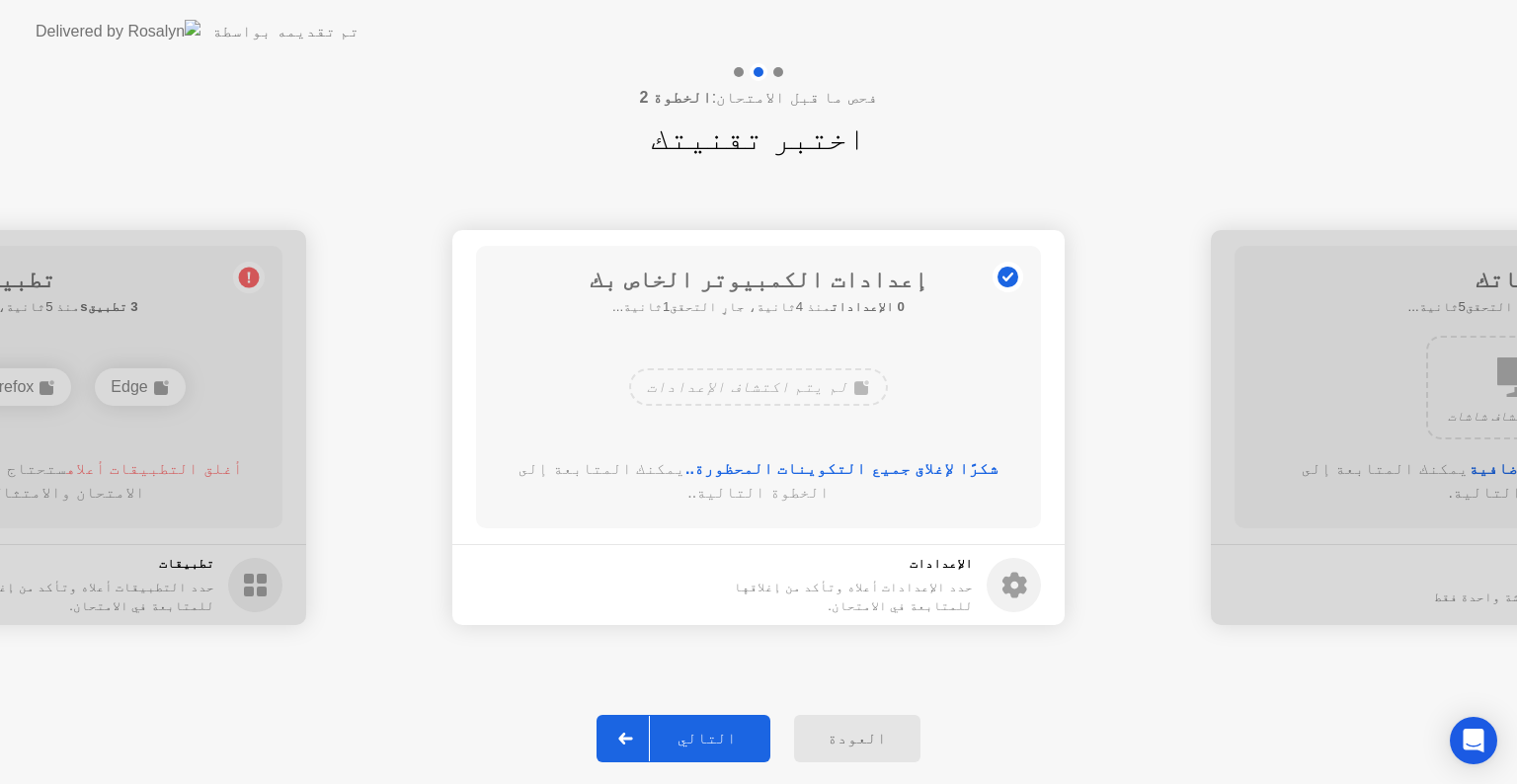 click on "التالي" 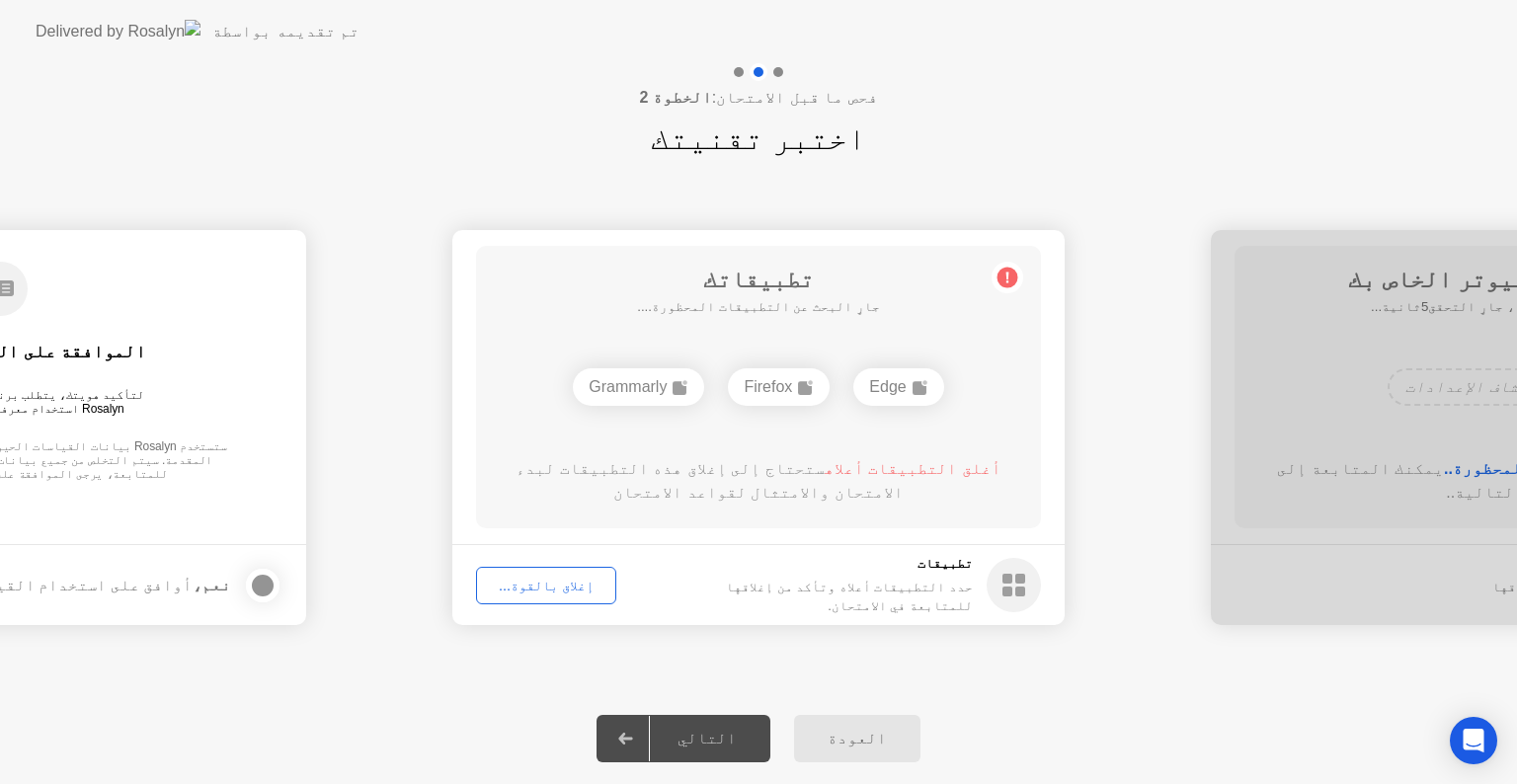 click on "التالي" 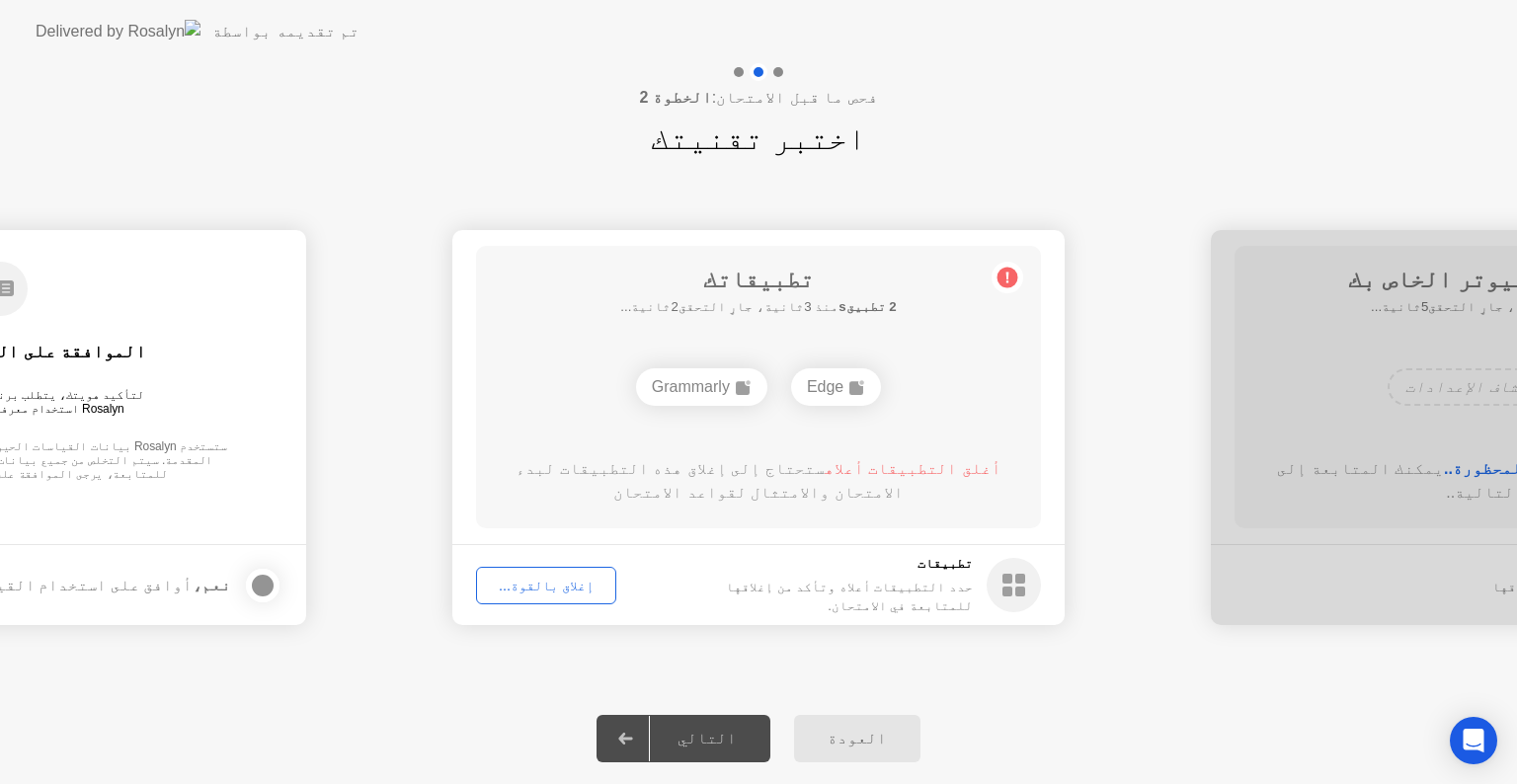 click on "إغلاق بالقوة..." 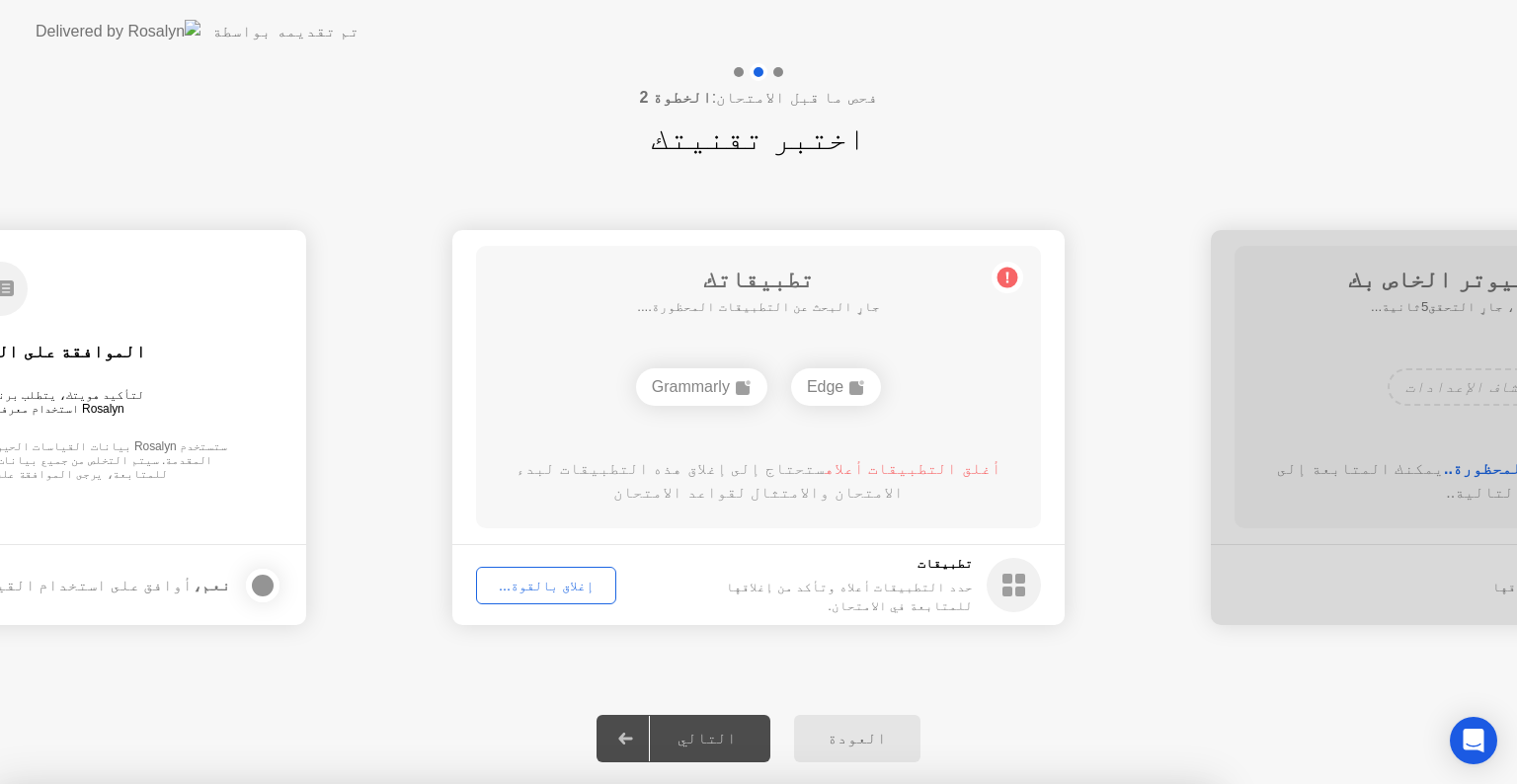 click on "تأكيد" at bounding box center (674, 1057) 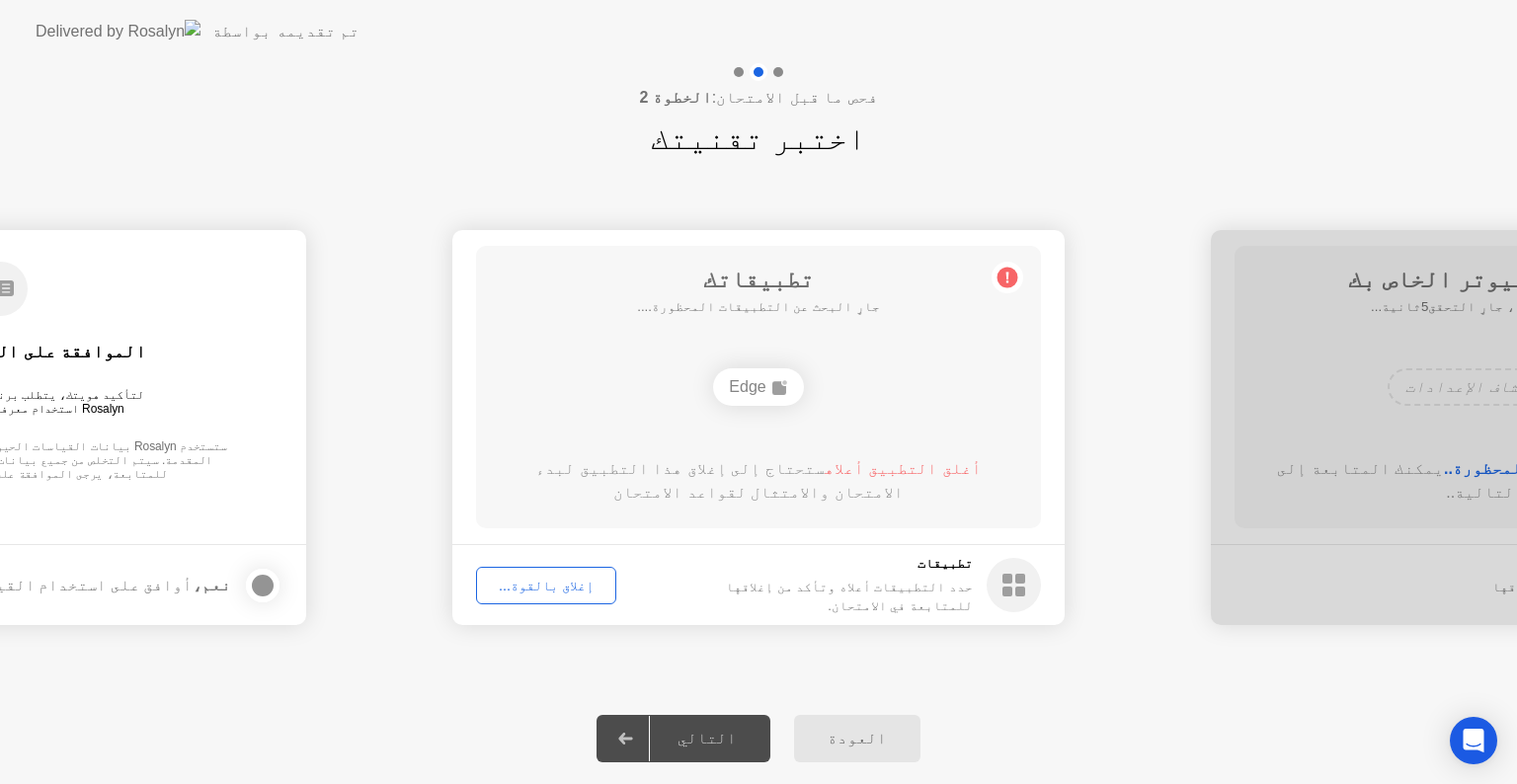 click on "التالي" 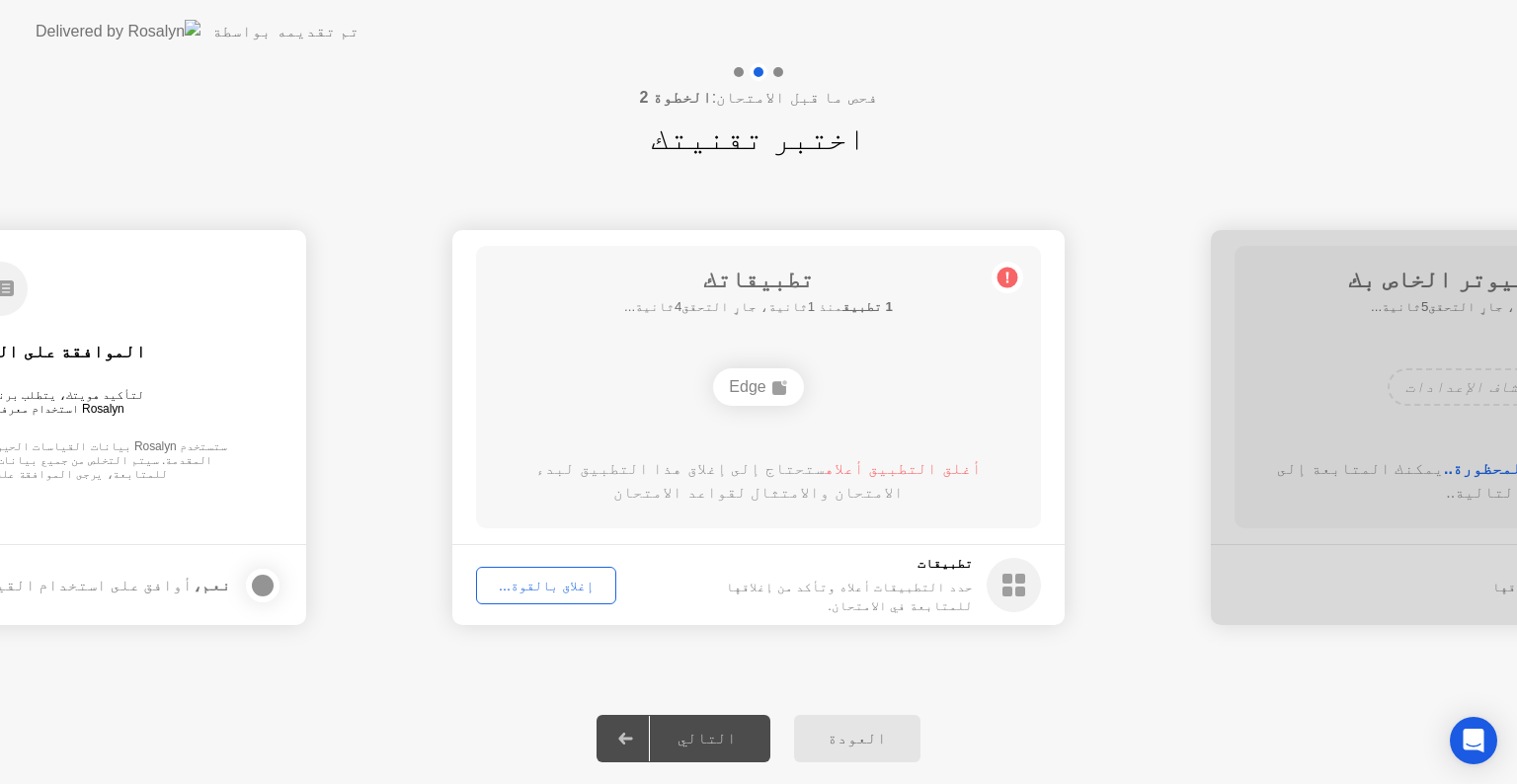 click on "إغلاق بالقوة..." 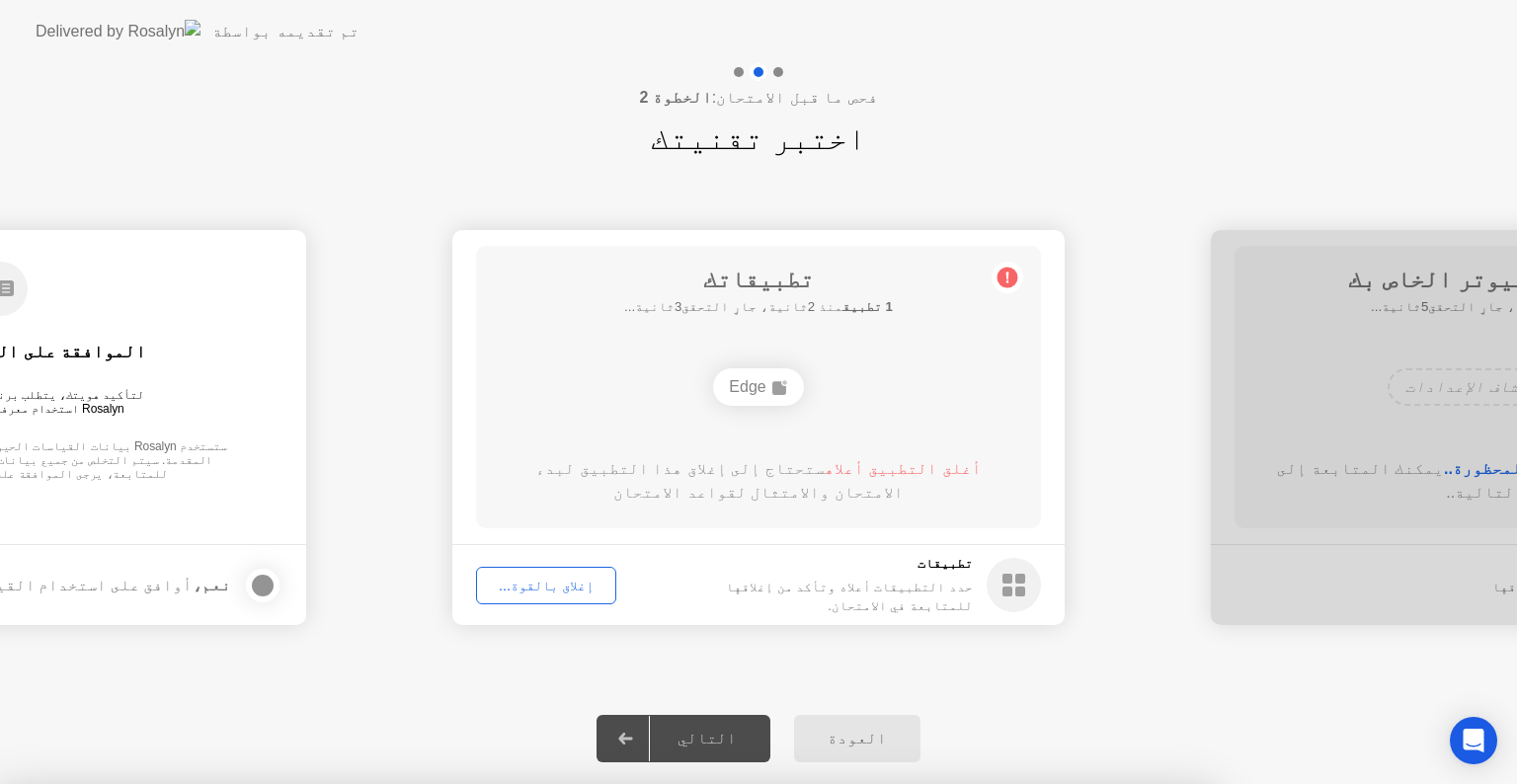 click on "تأكيد" at bounding box center [674, 1057] 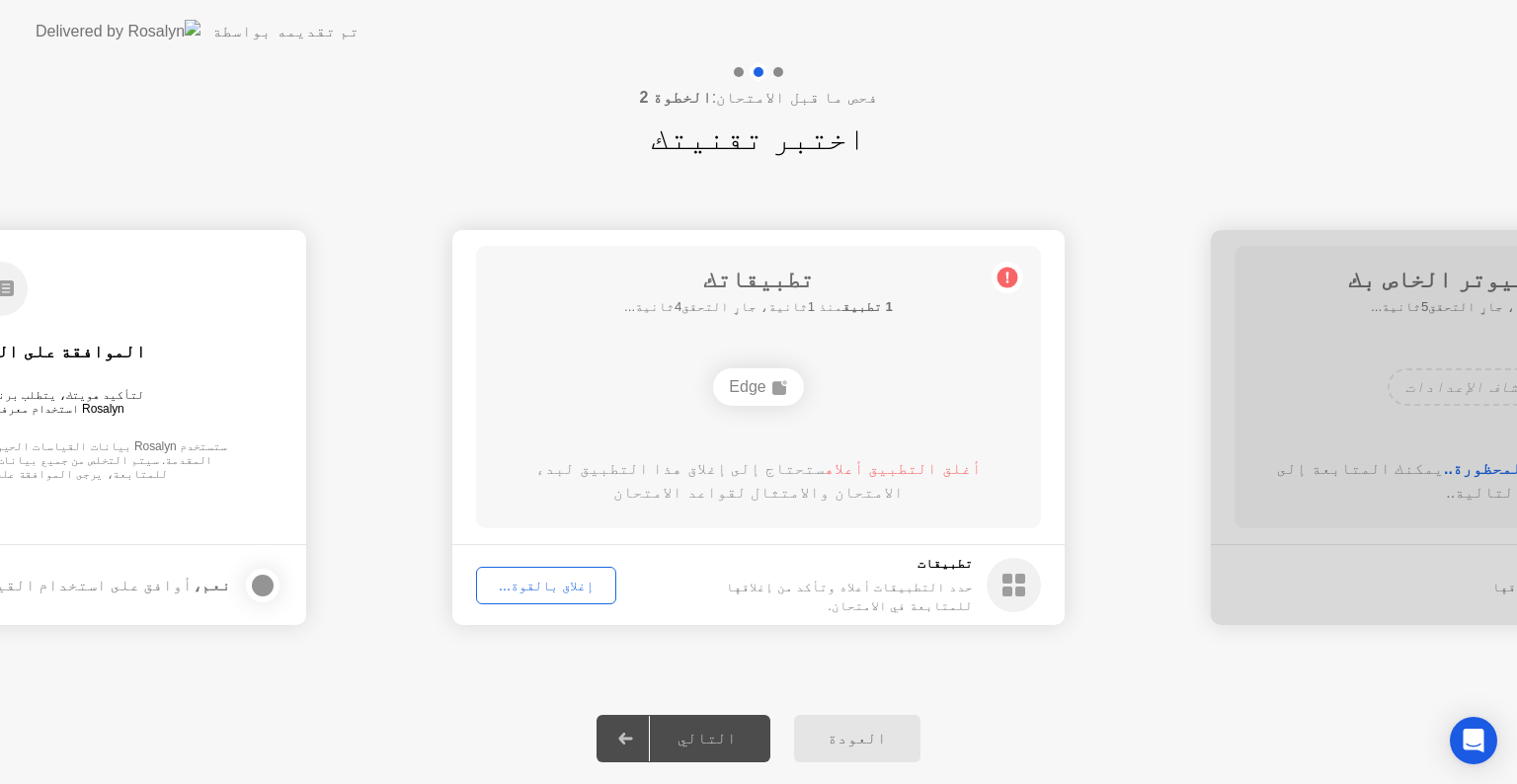 click on "إغلاق بالقوة..." 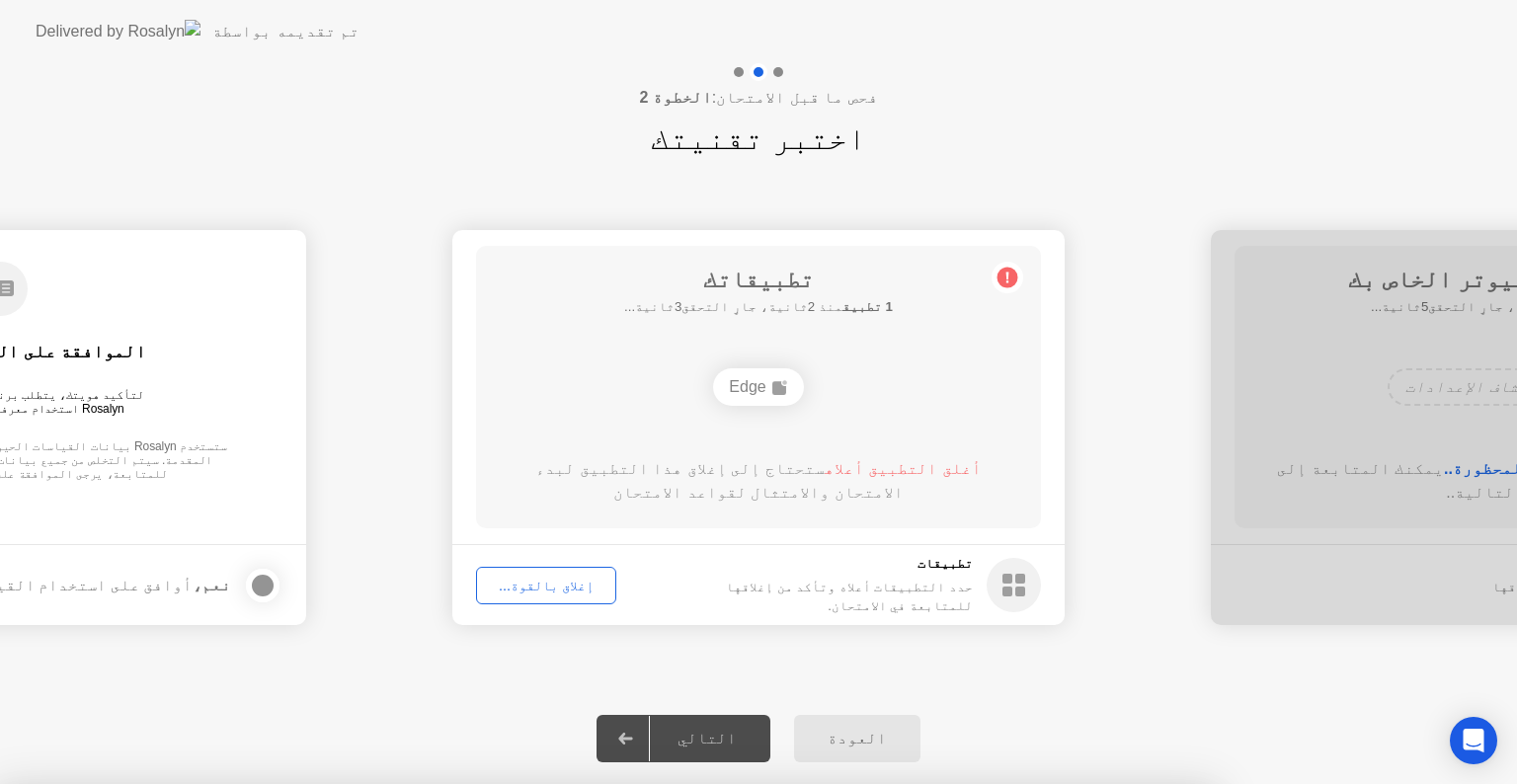 click on "Edge" at bounding box center (606, 990) 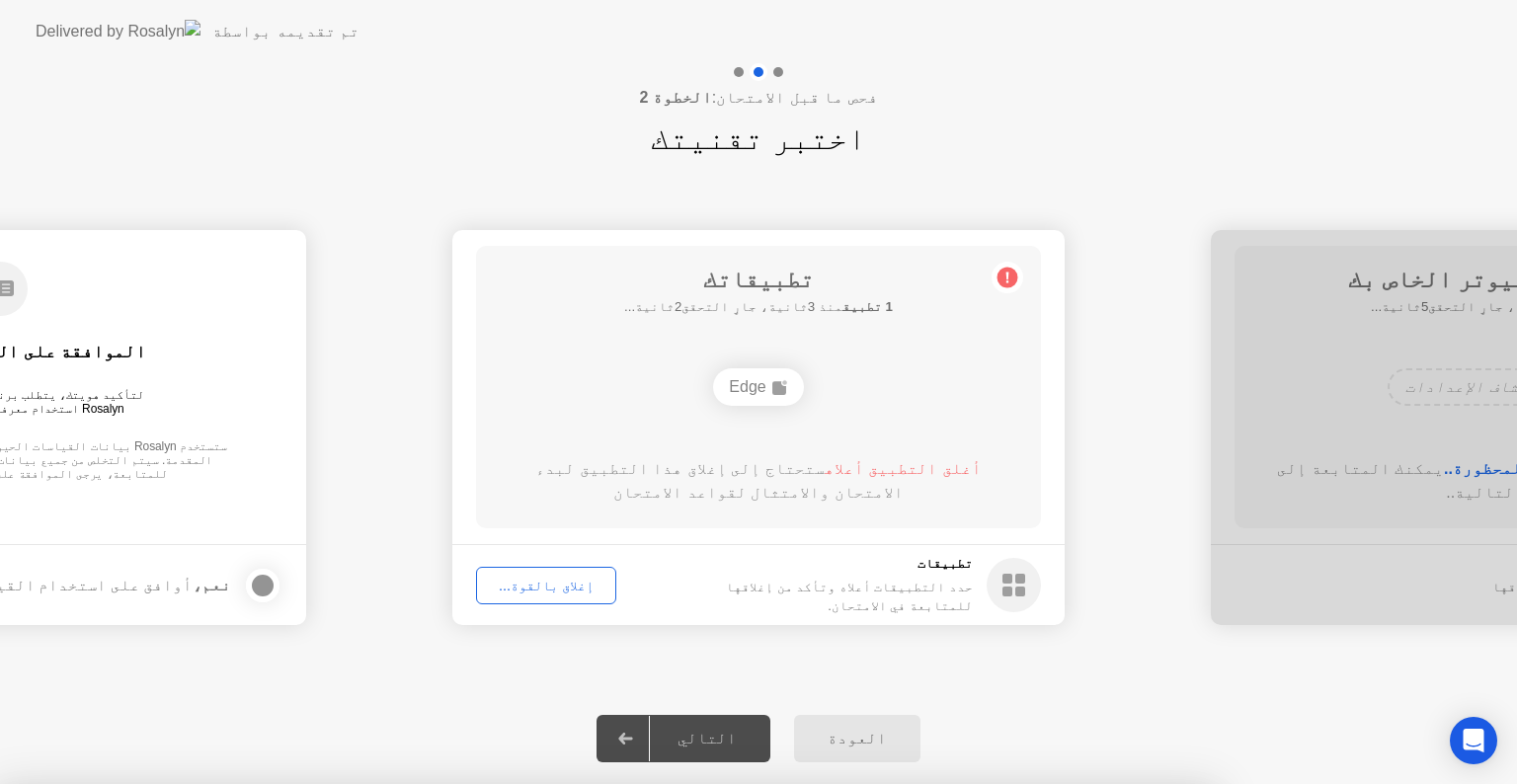 click on "تأكيد" at bounding box center [674, 1057] 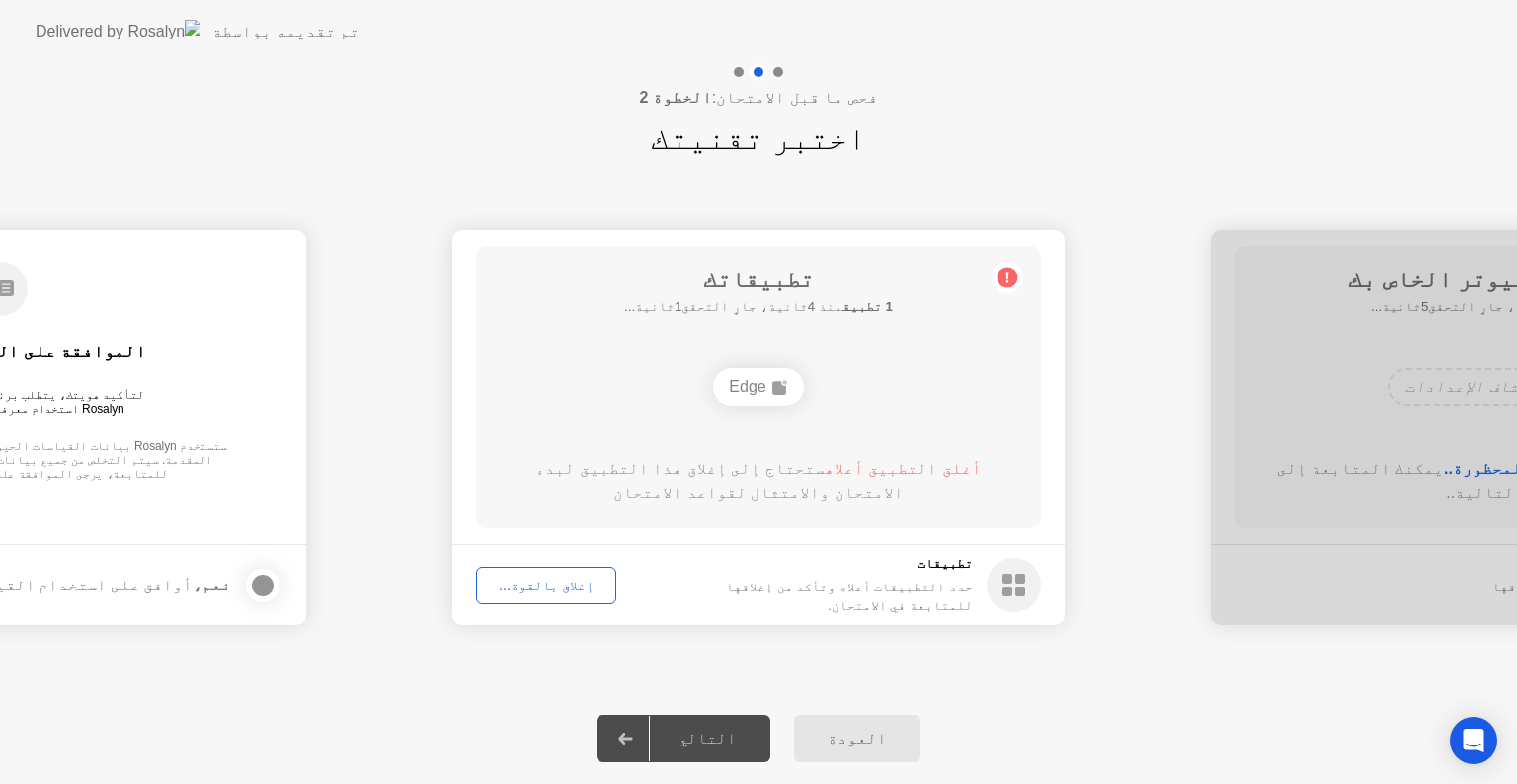 click on "التالي" 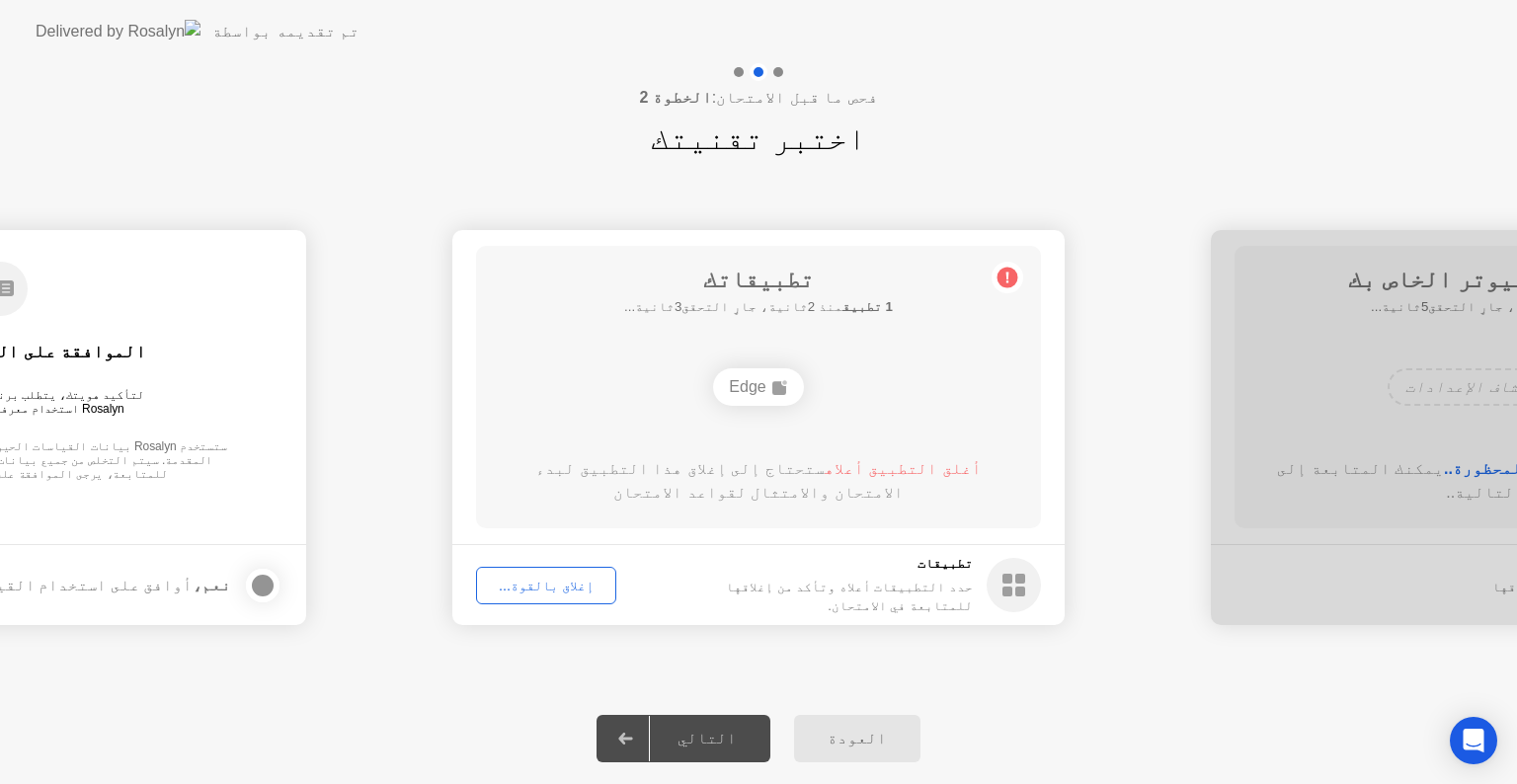 click on "إغلاق بالقوة..." 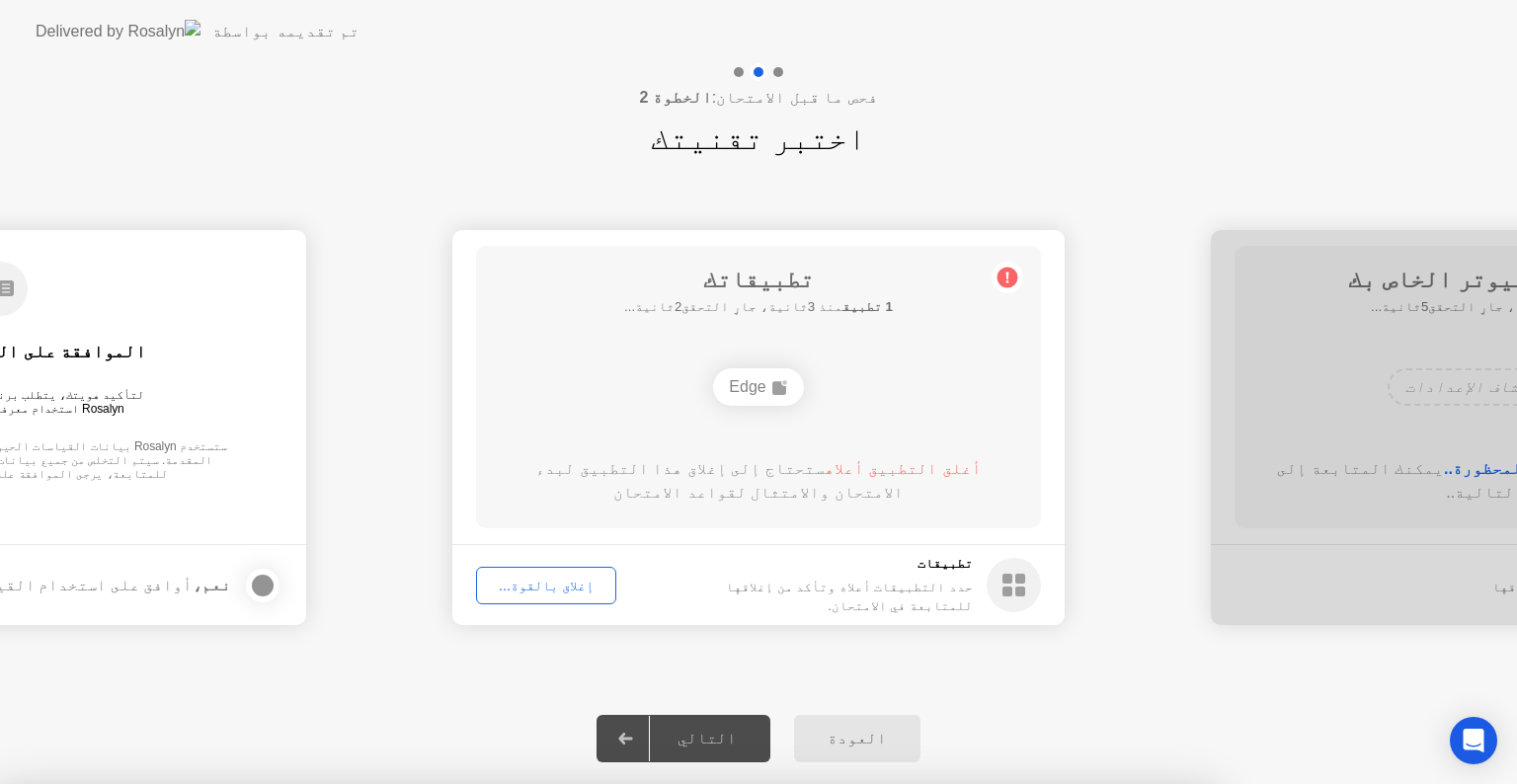 click on "Edge" at bounding box center [606, 990] 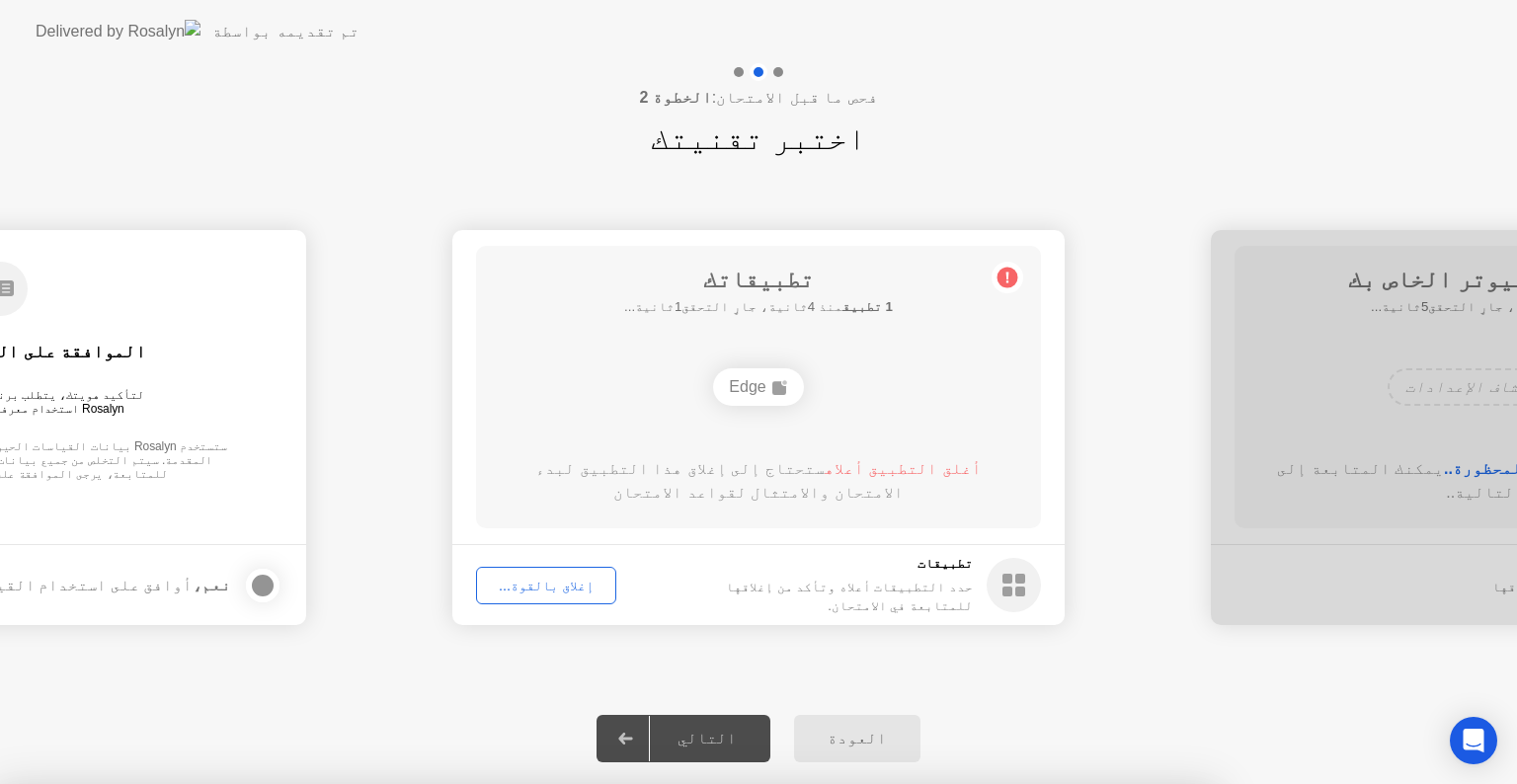 click on "تعرف على المزيد حول إغلاق التطبيقات" at bounding box center [606, 935] 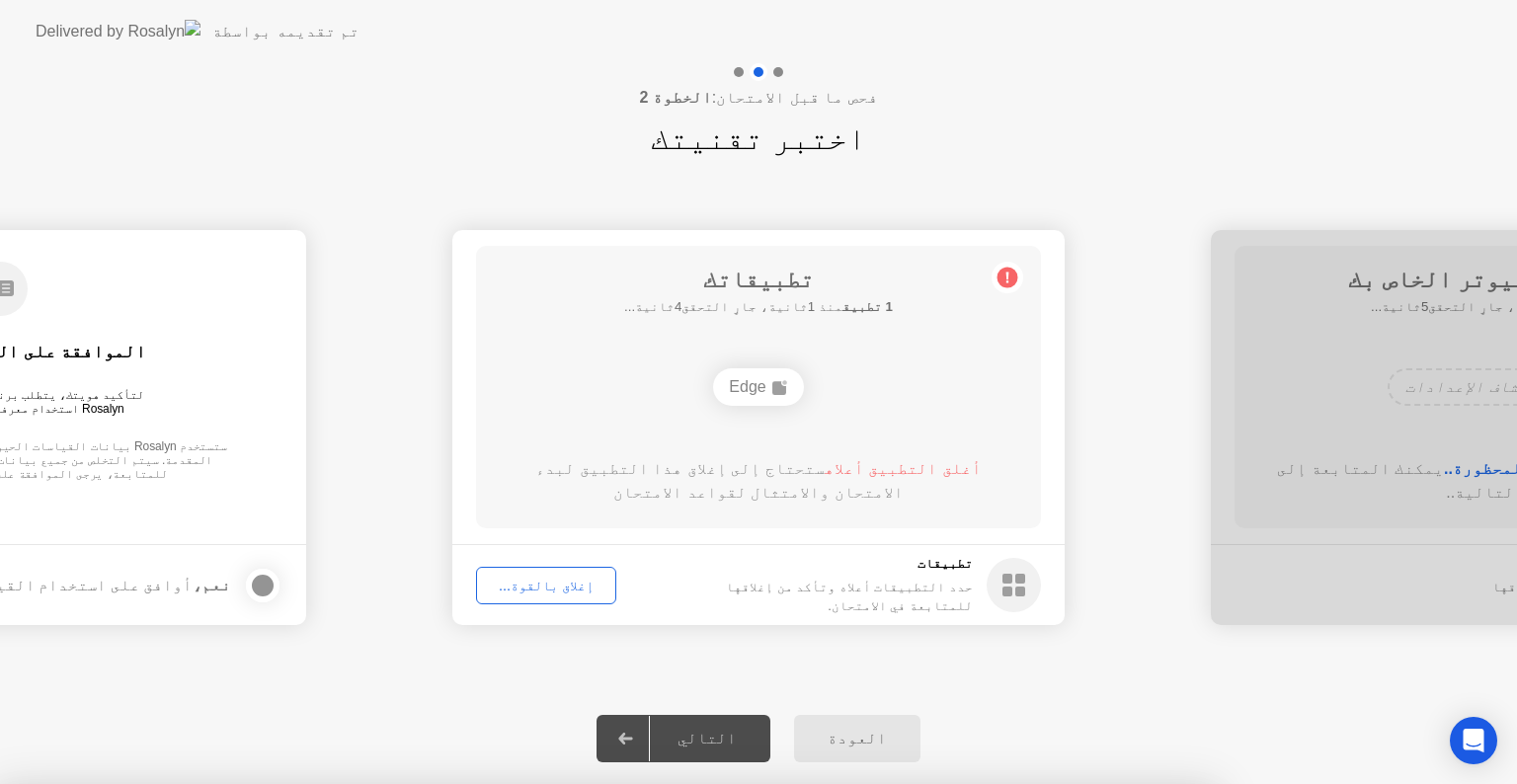 click on "تأكيد" at bounding box center (674, 1057) 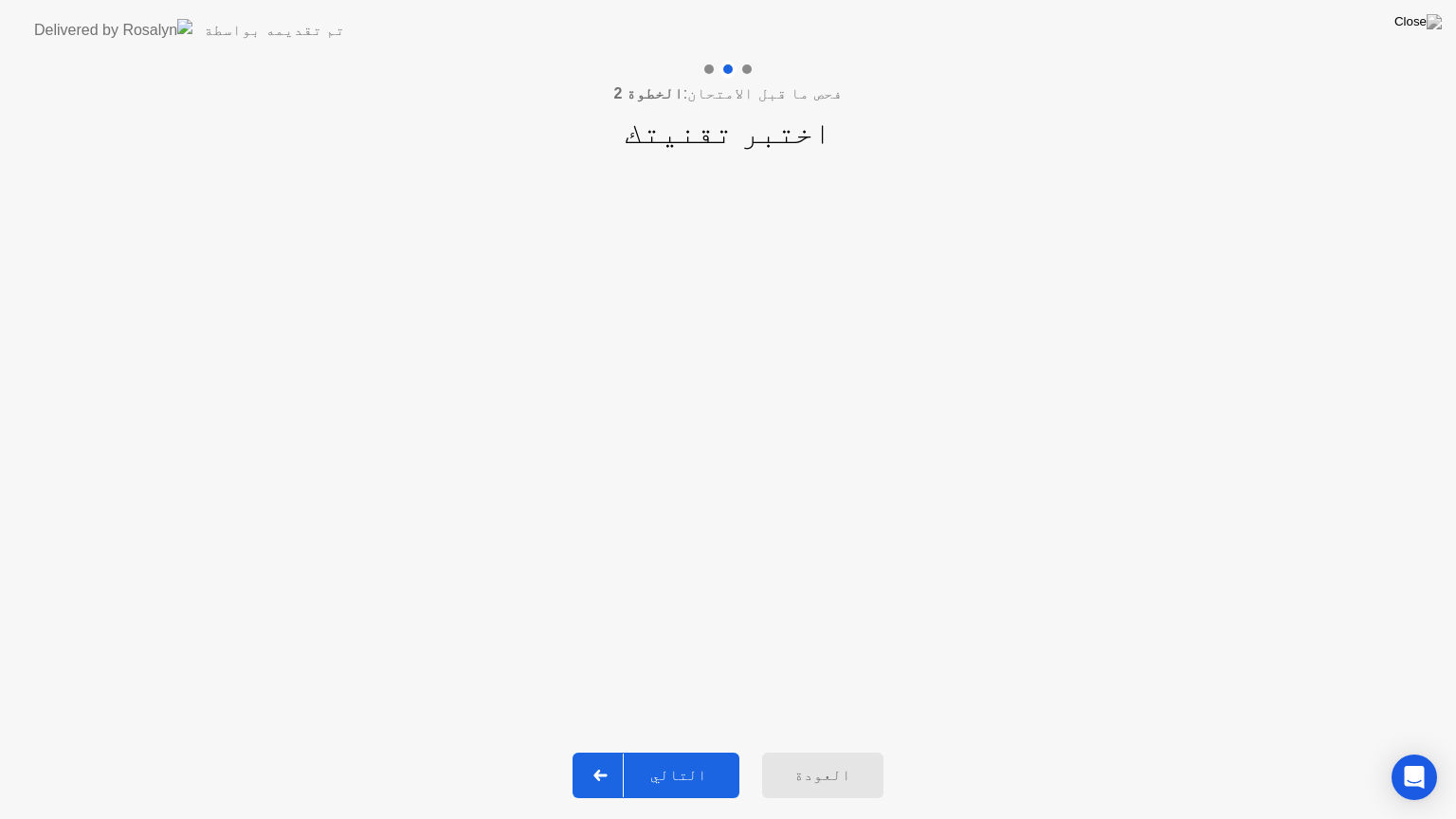 click on "التالي" 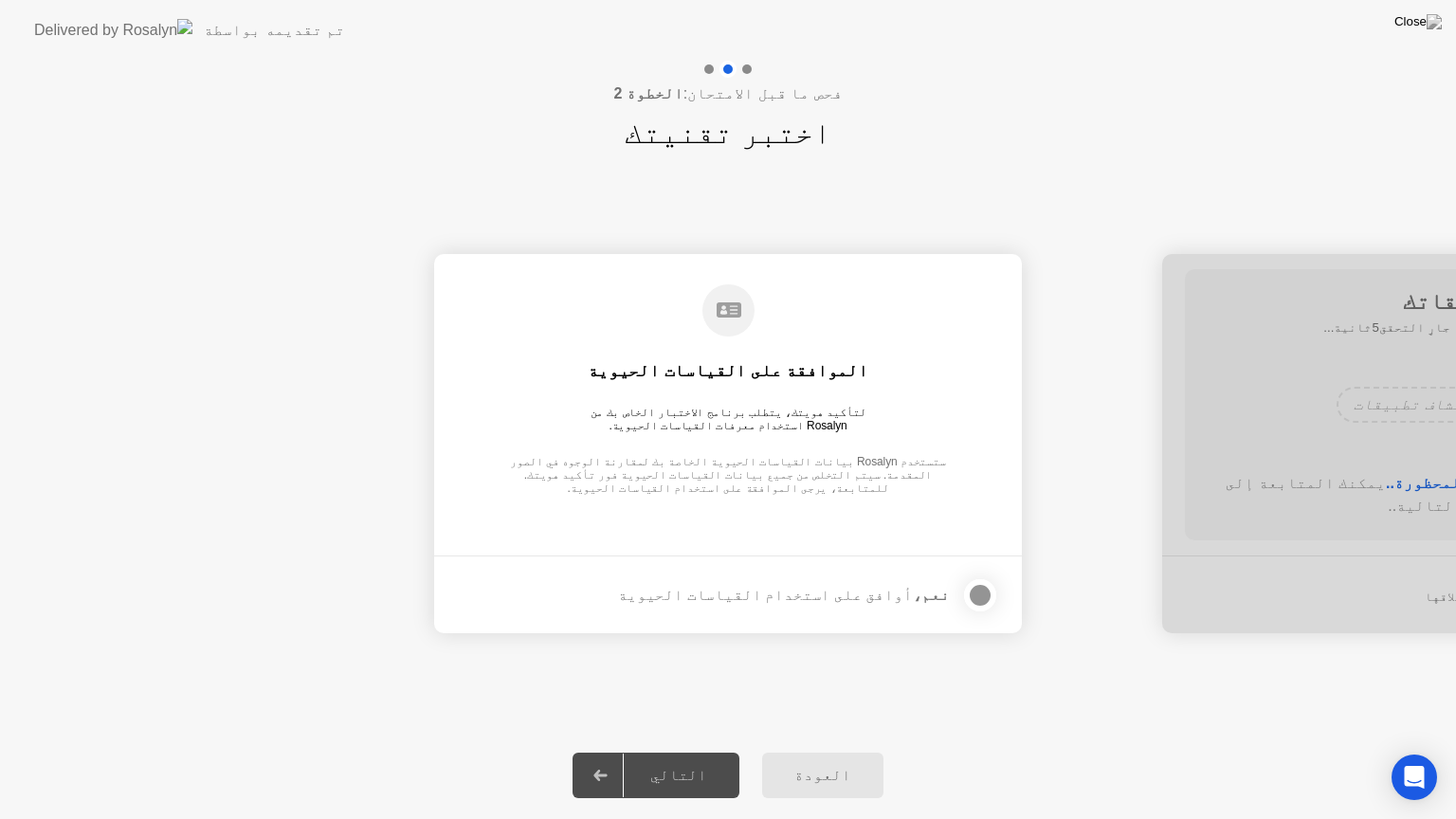 click on "التالي" 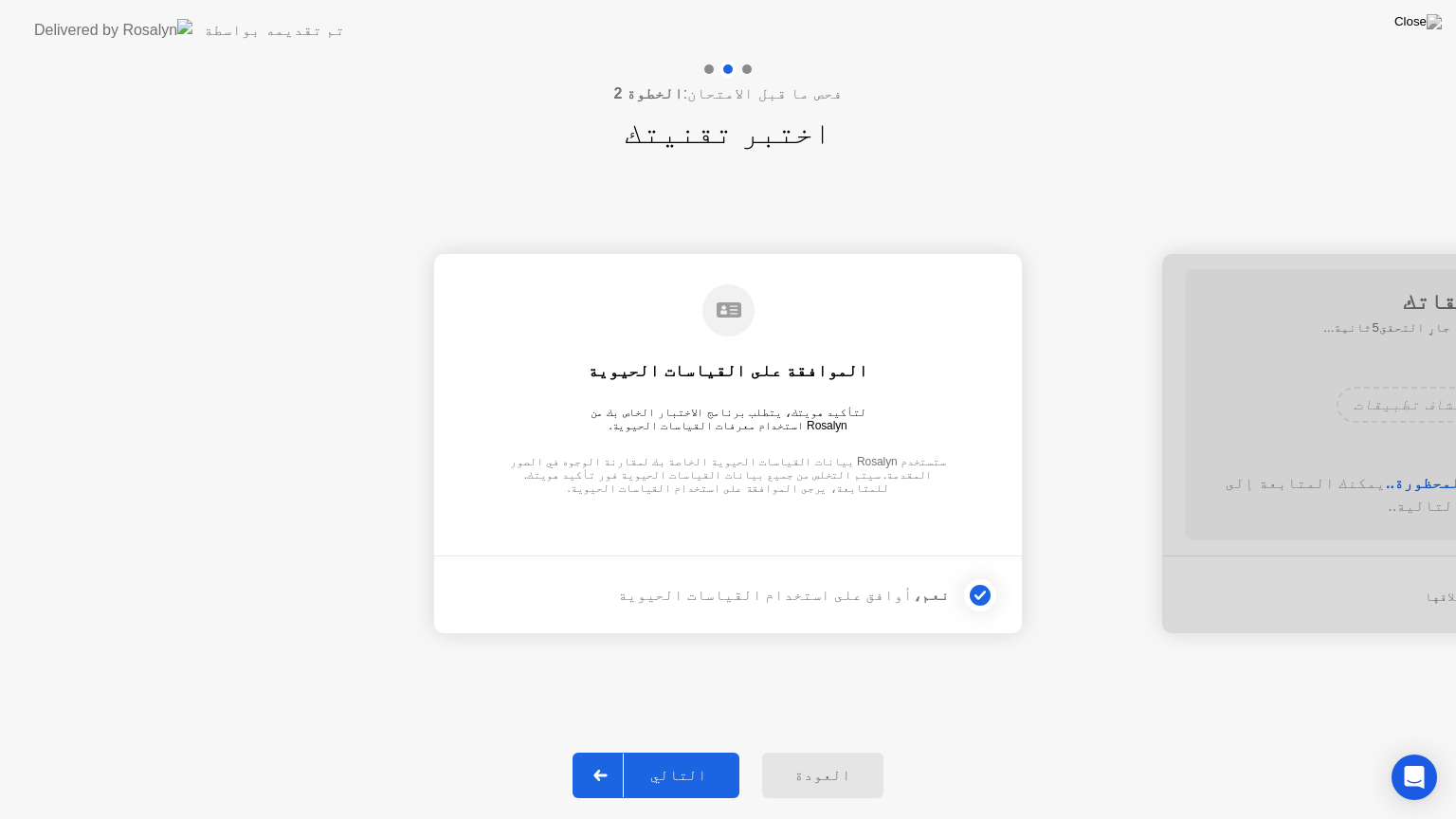 click on "التالي" 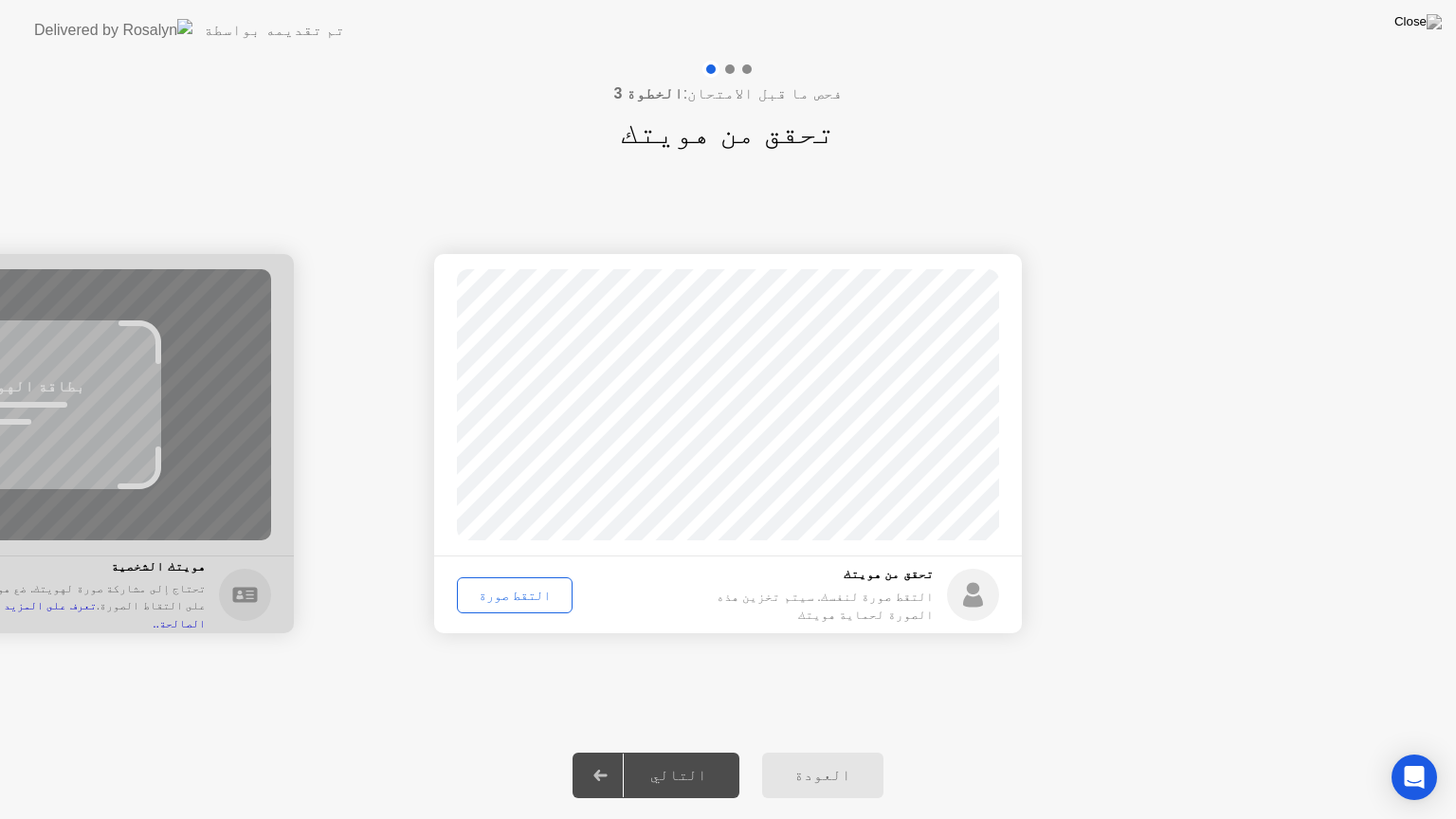click on "التقط صورة" 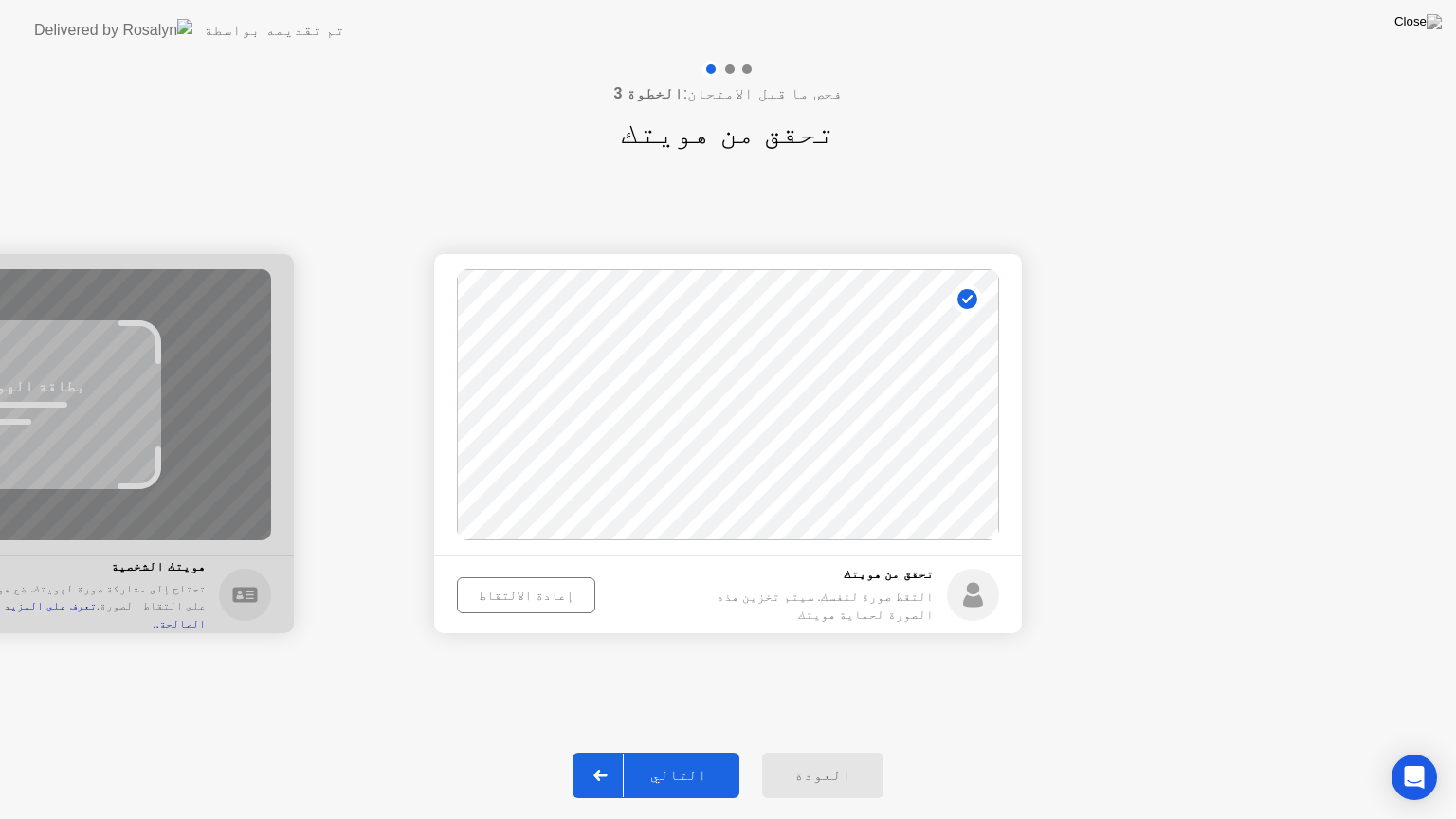 click on "التالي" 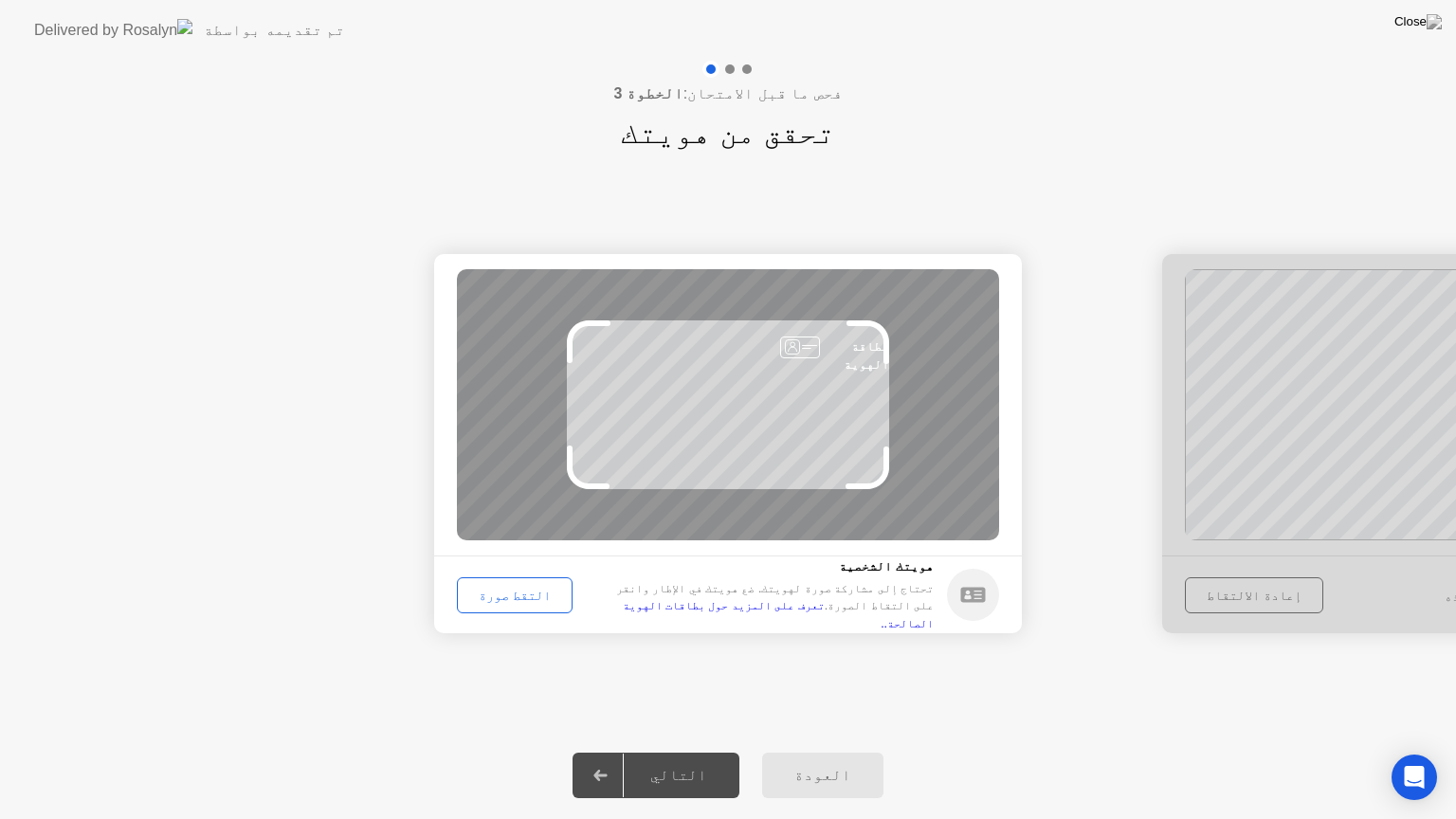 click on "التقط صورة" 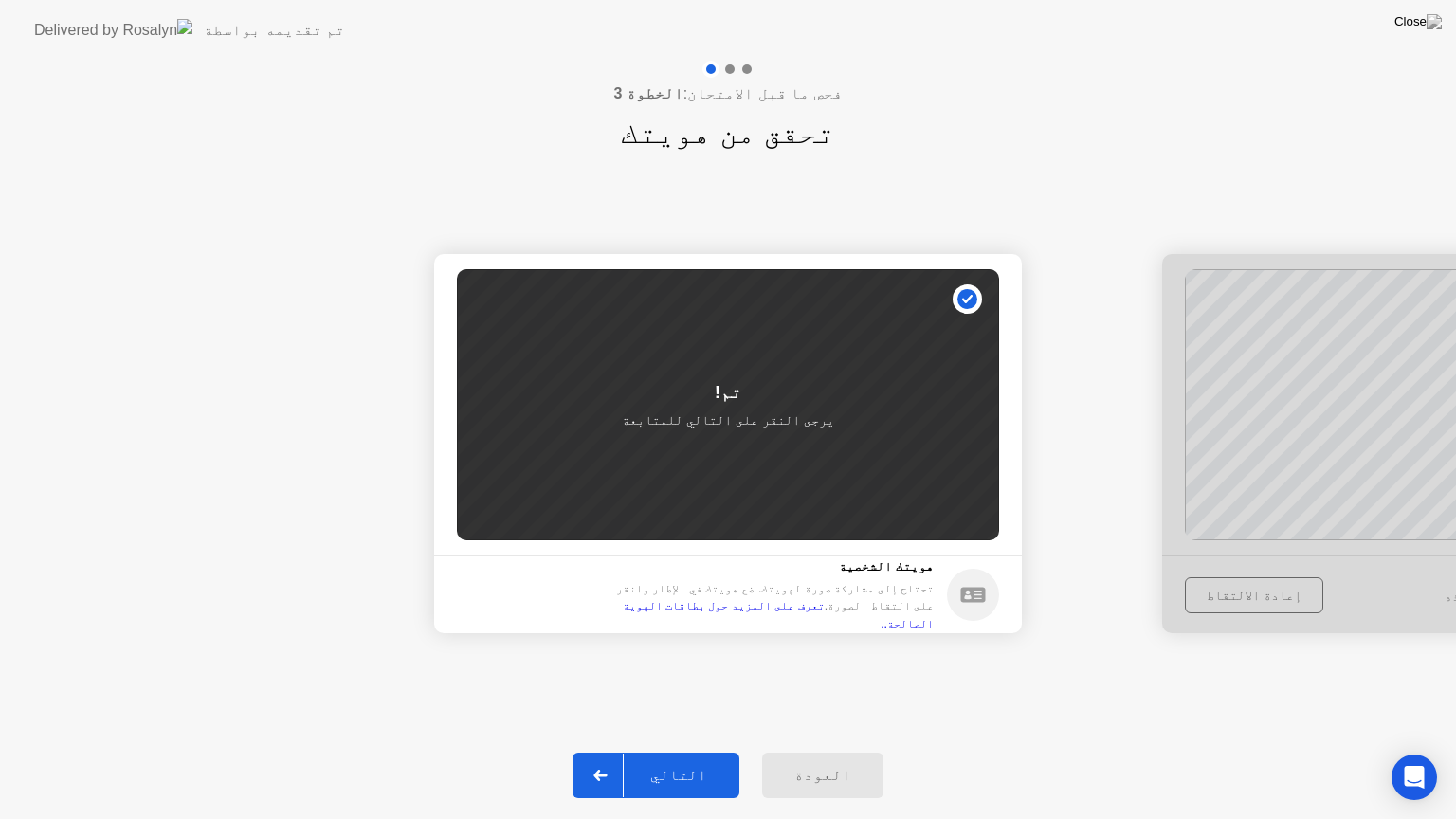 click on "التالي" 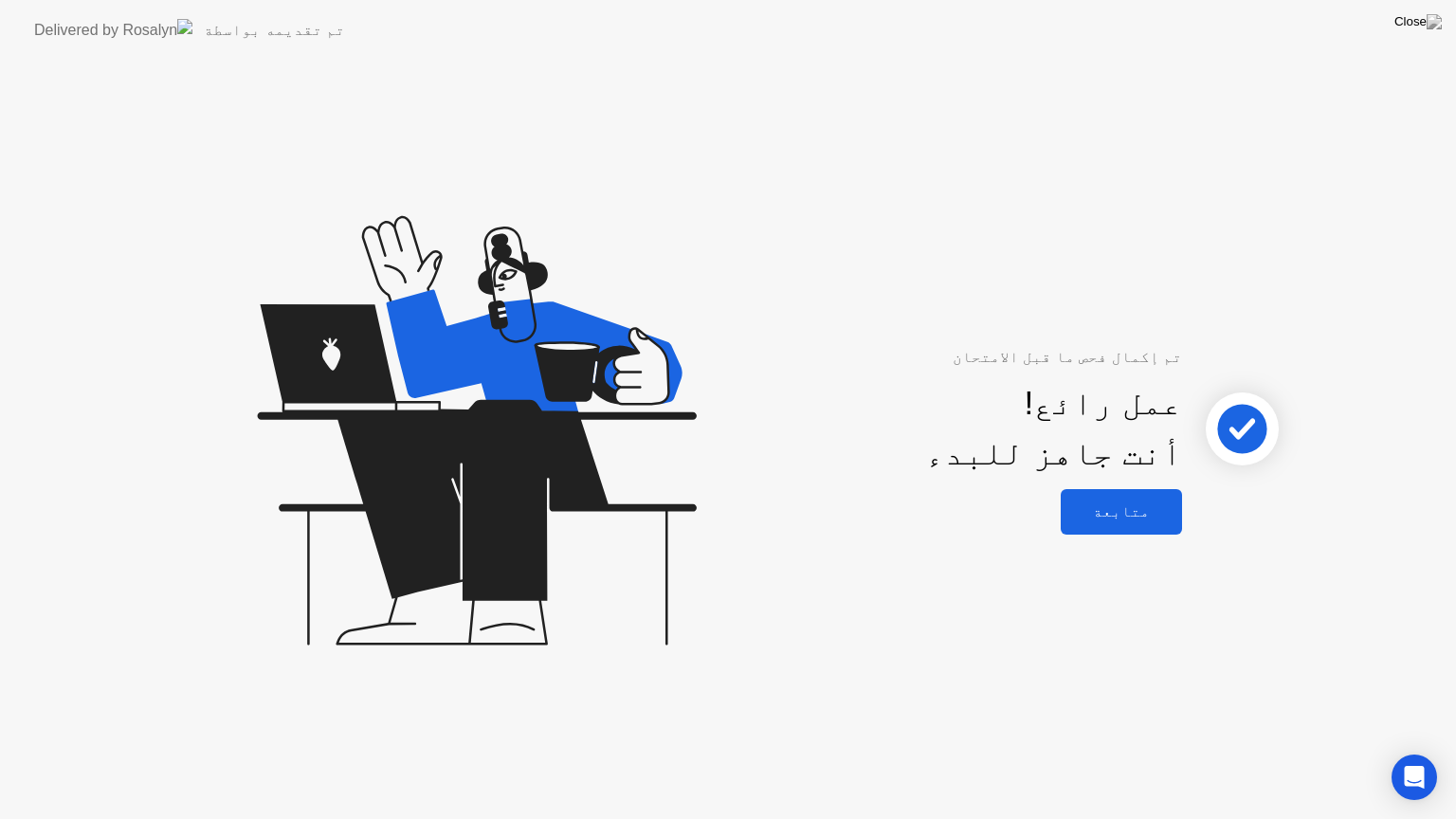click on "متابعة" 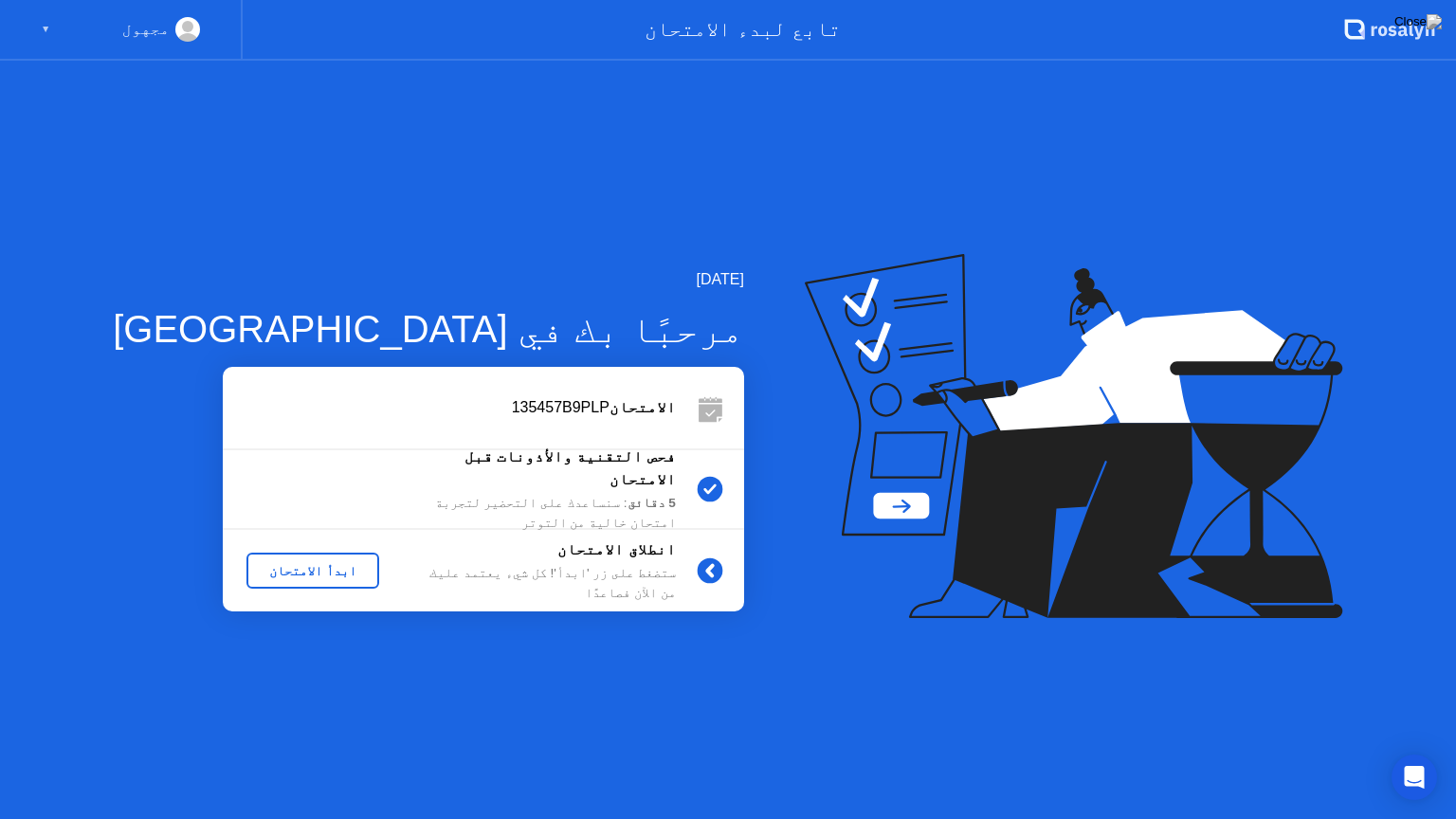 click on "ابدأ الامتحان" 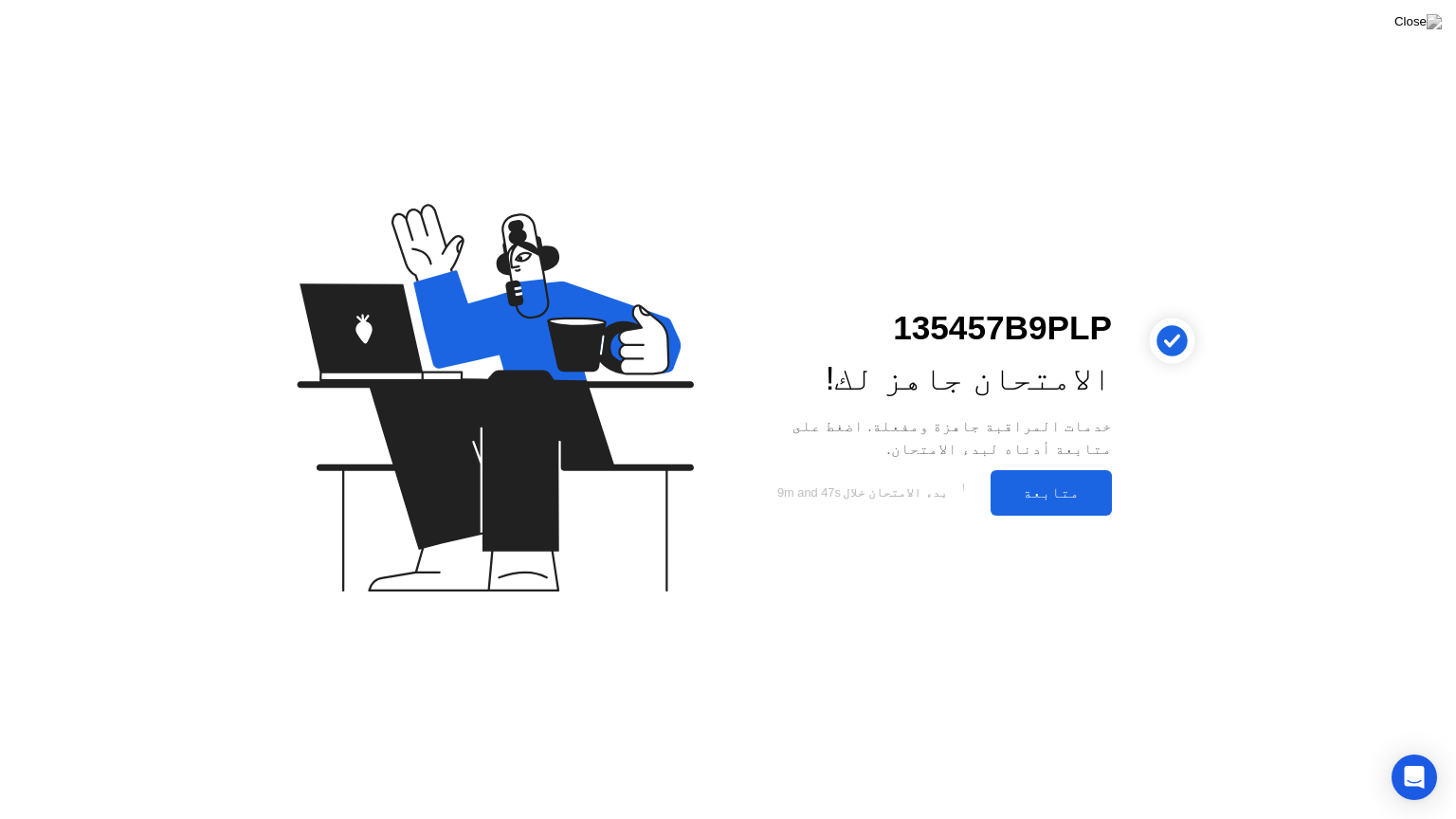 click on "متابعة" 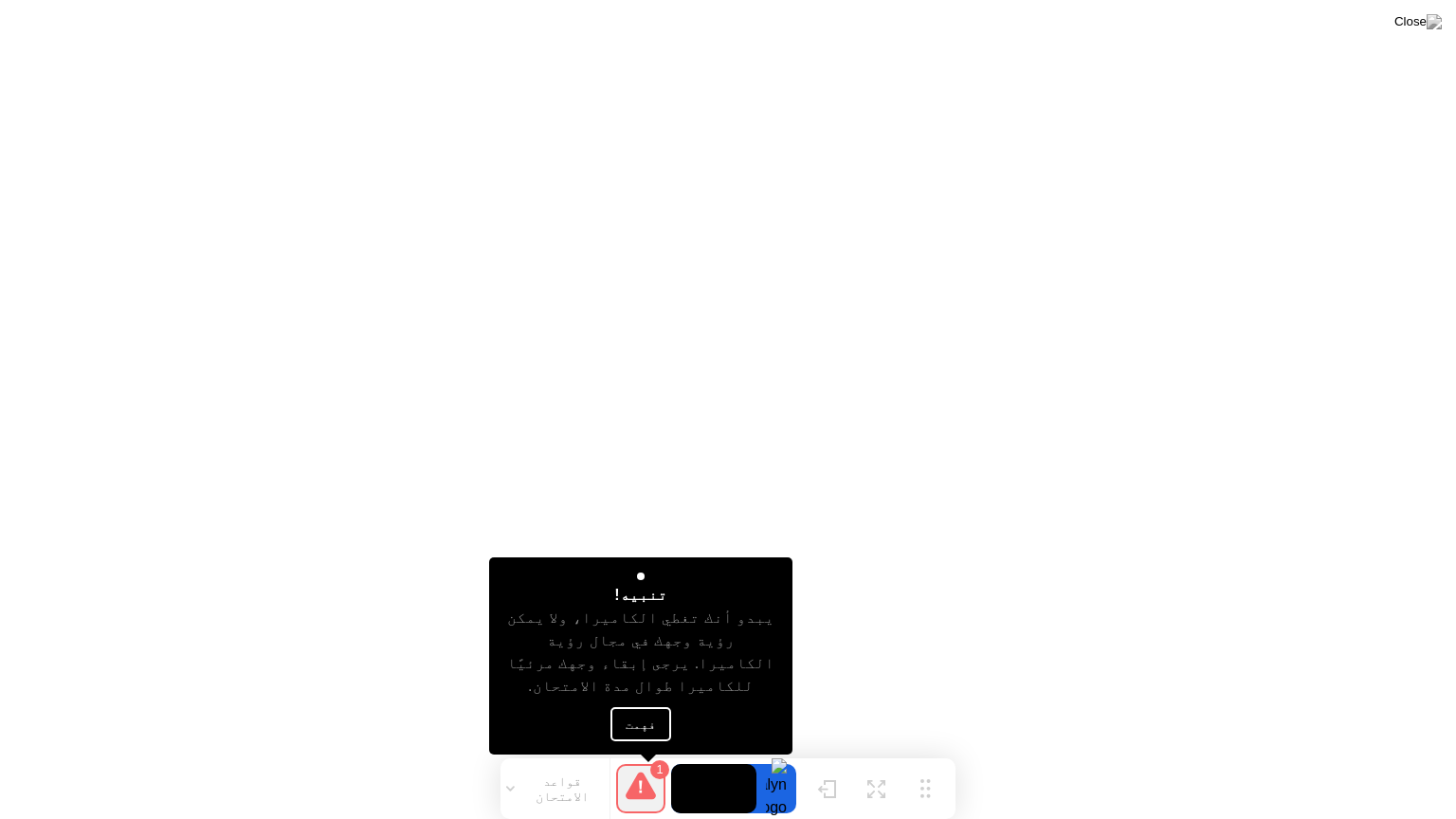 click on "فهمت" 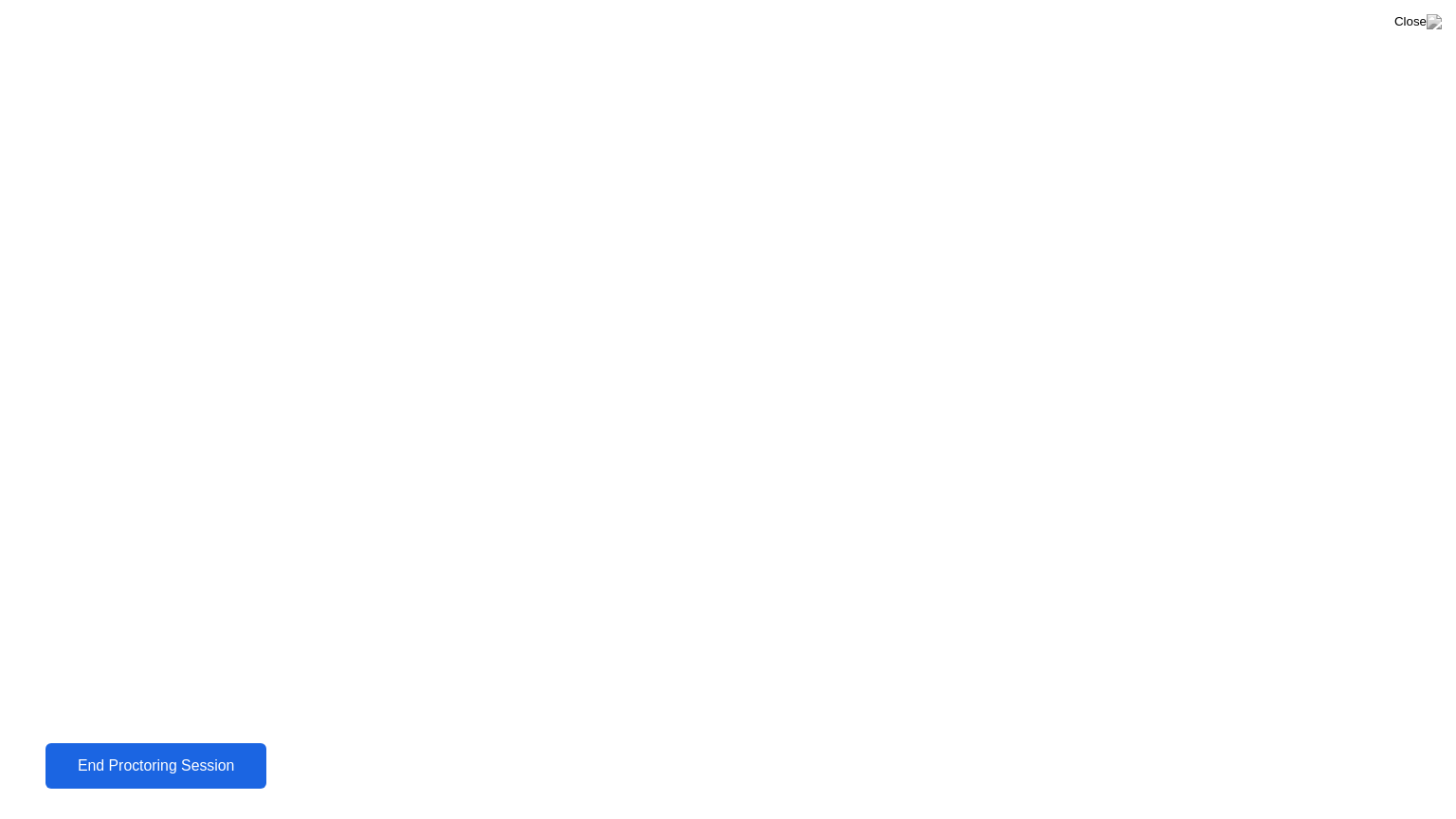 click on "End Proctoring Session" 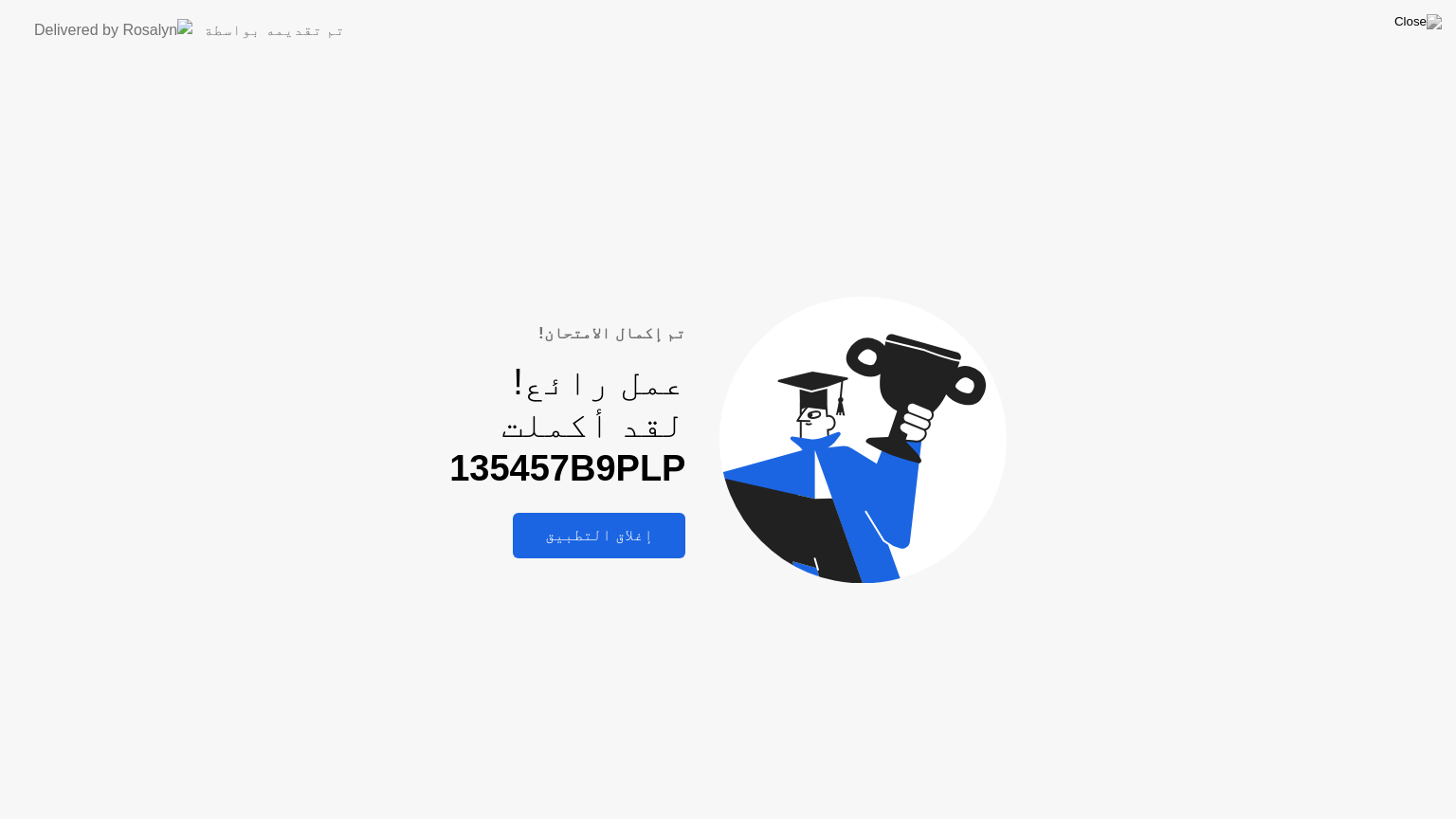 click on "إغلاق التطبيق" 